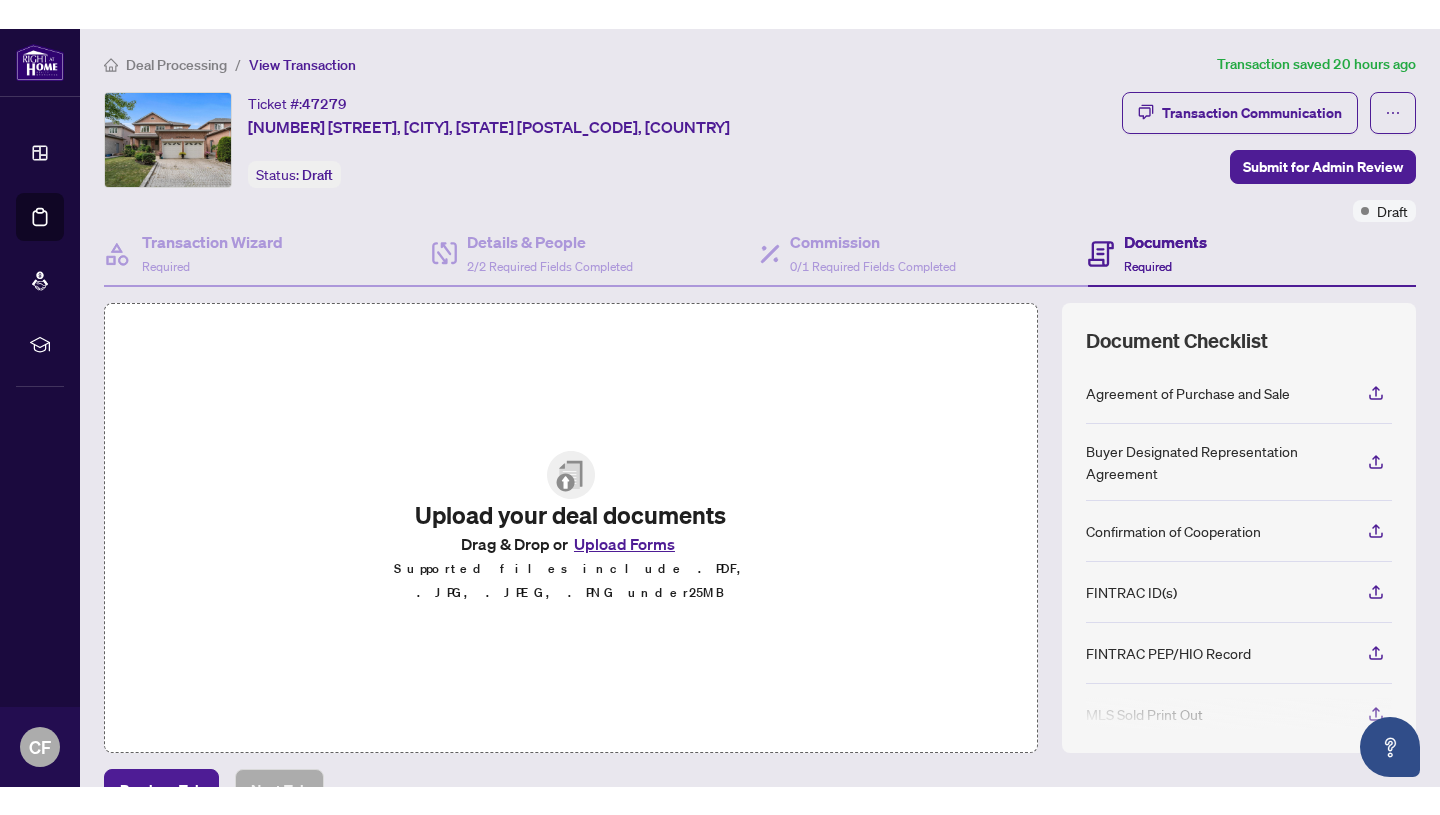 scroll, scrollTop: 0, scrollLeft: 0, axis: both 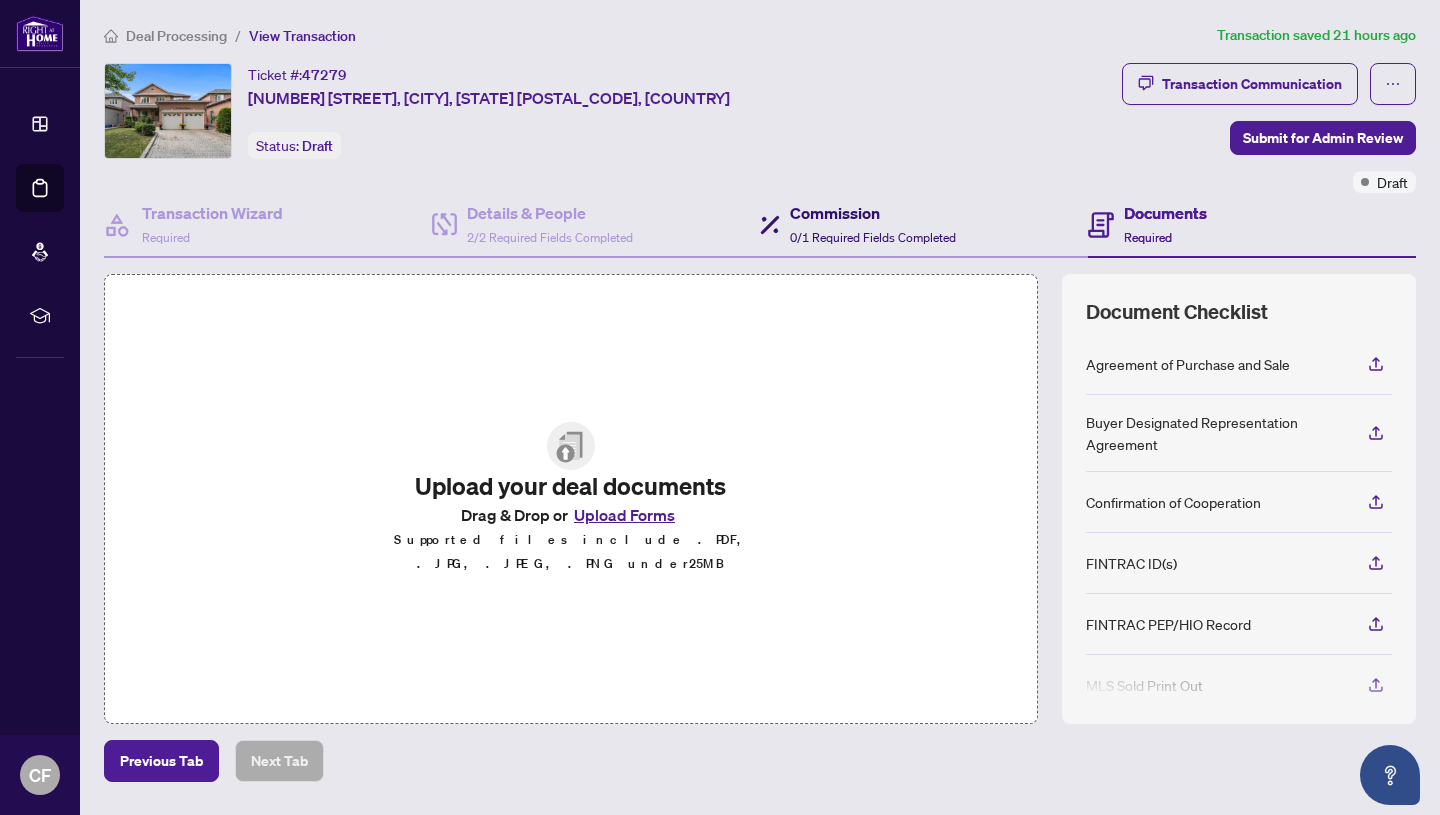 click on "Commission" at bounding box center (873, 213) 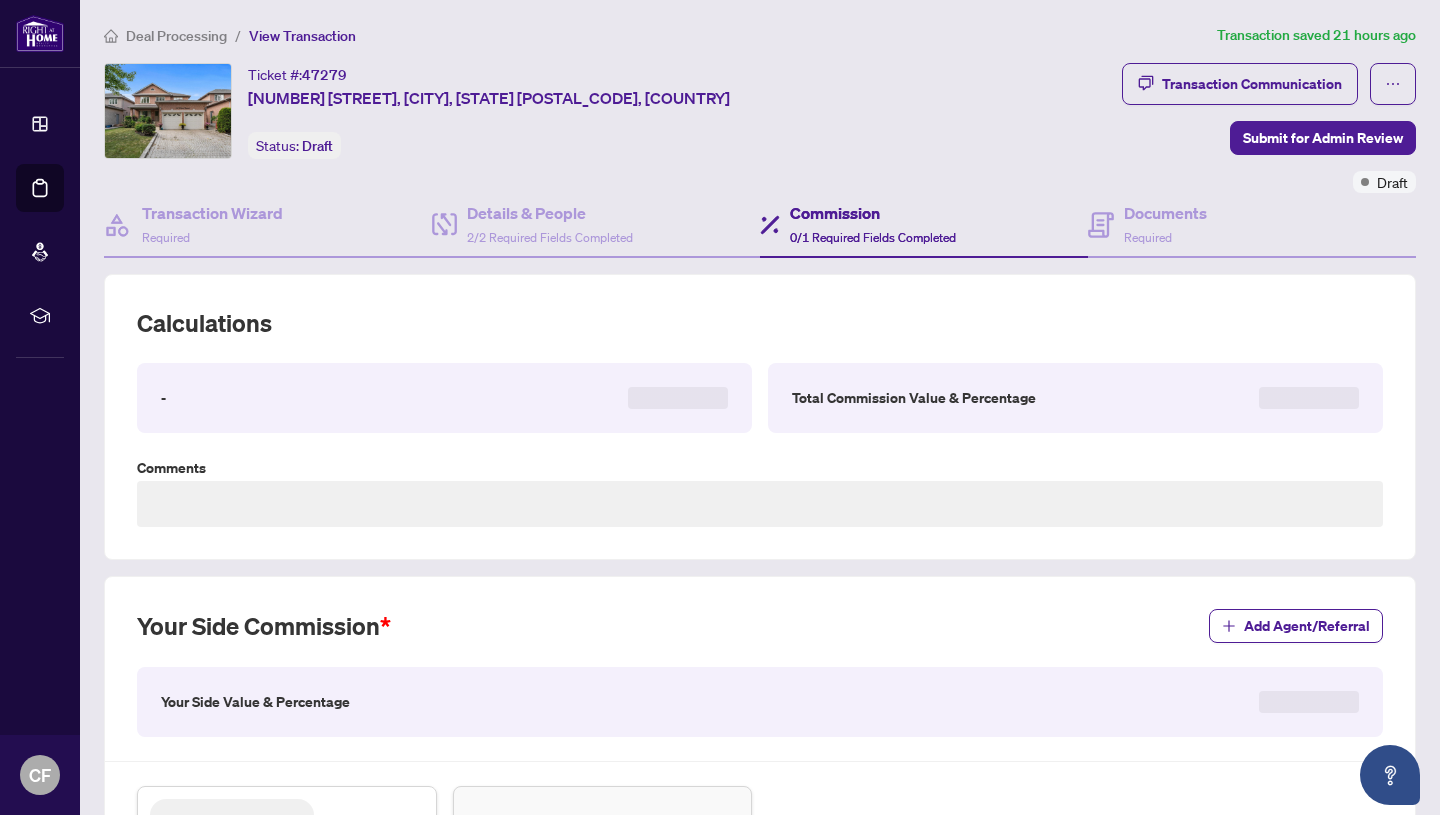 type on "**********" 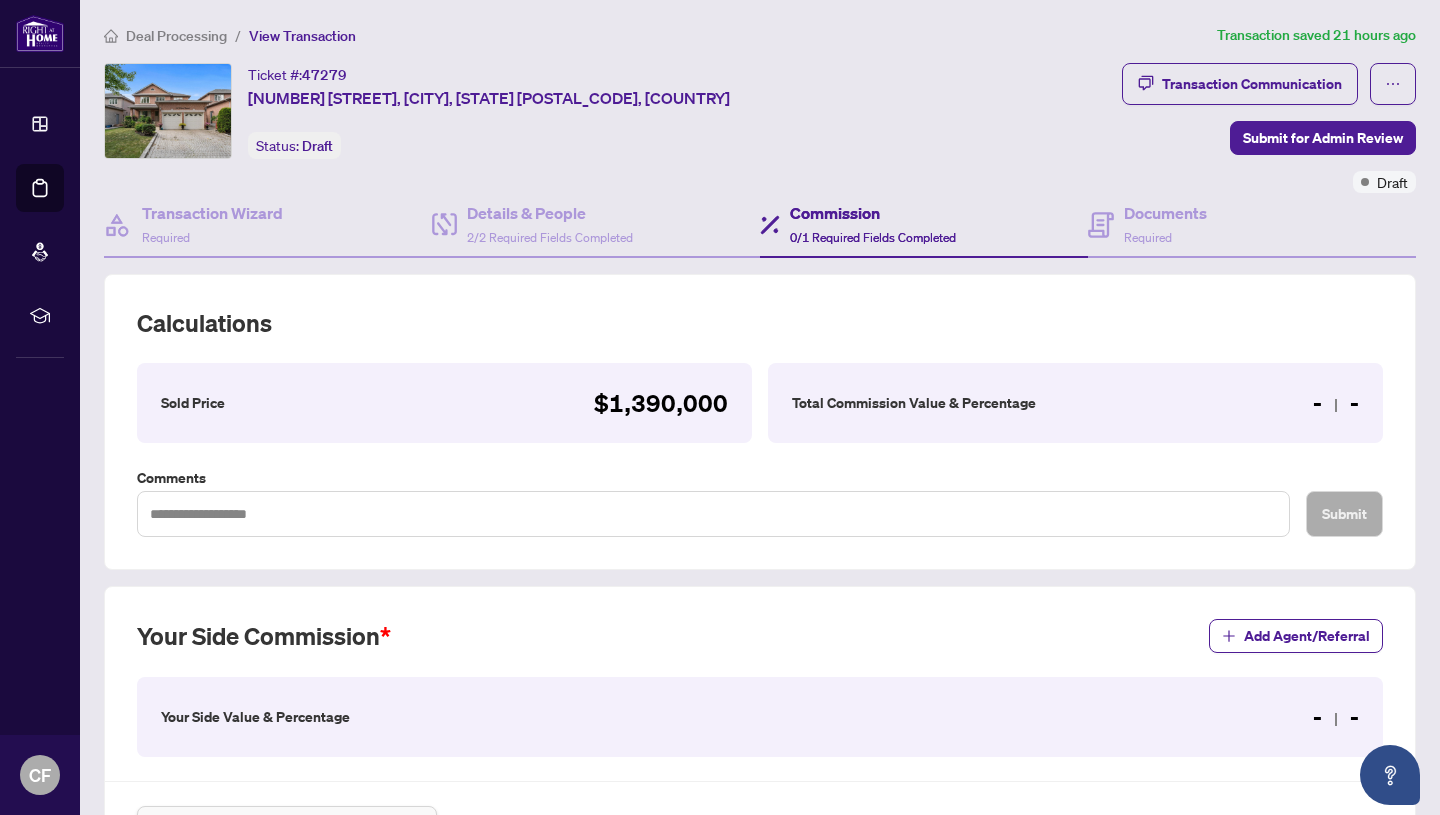 click on "Total Commission Value & Percentage" at bounding box center [914, 403] 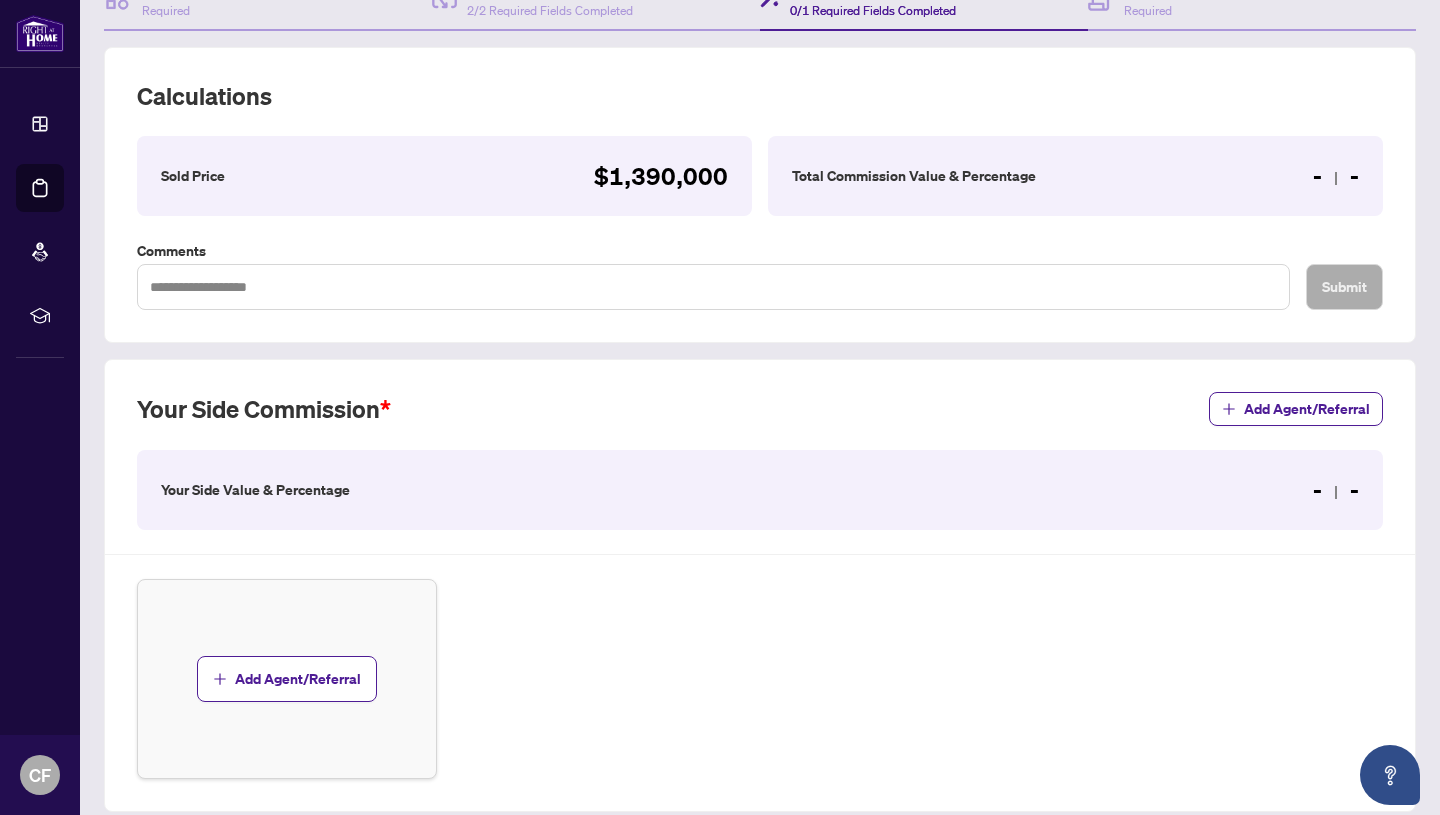 scroll, scrollTop: 230, scrollLeft: 0, axis: vertical 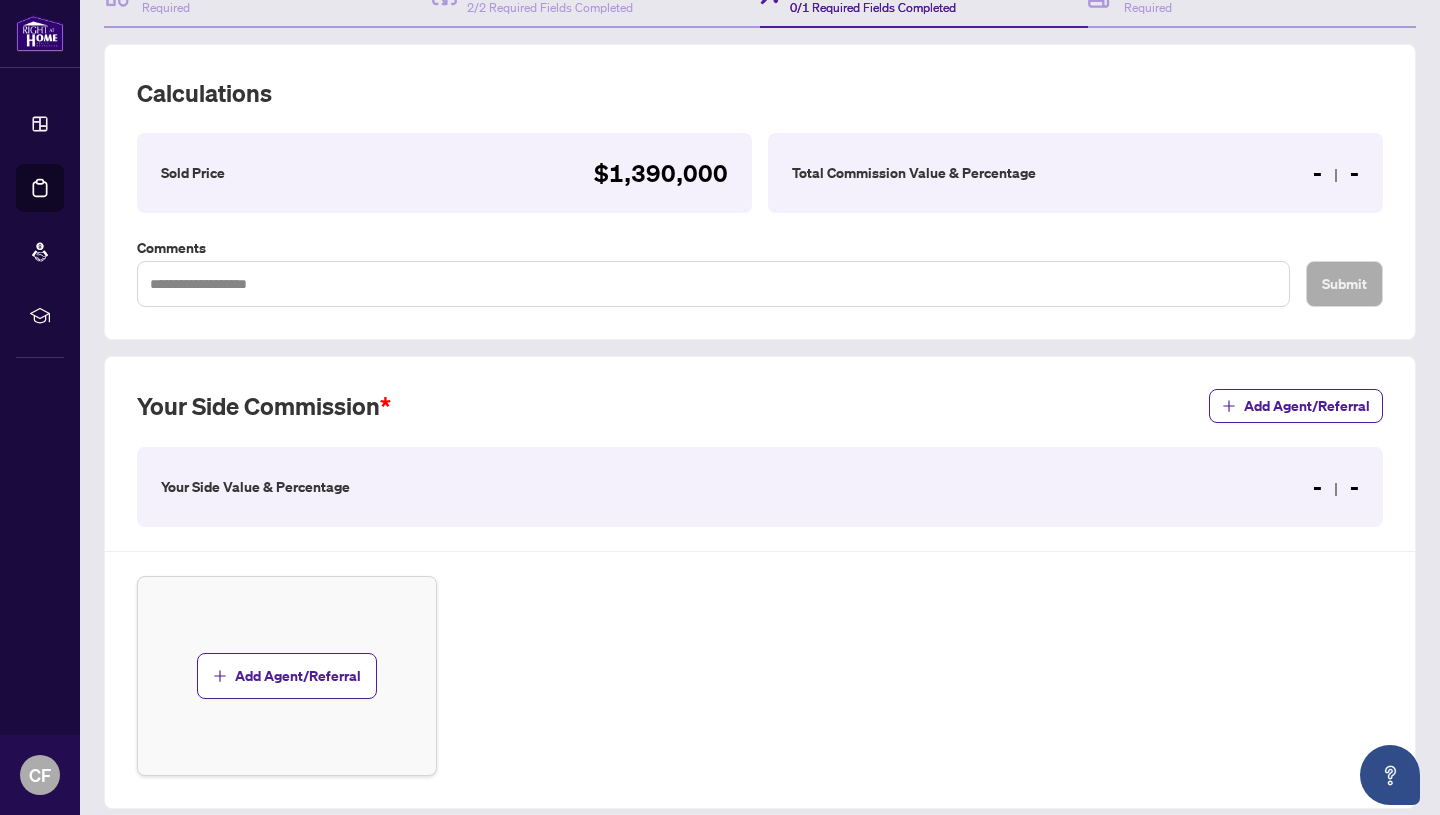 click on "Your Side Value & Percentage -     -" at bounding box center [760, 487] 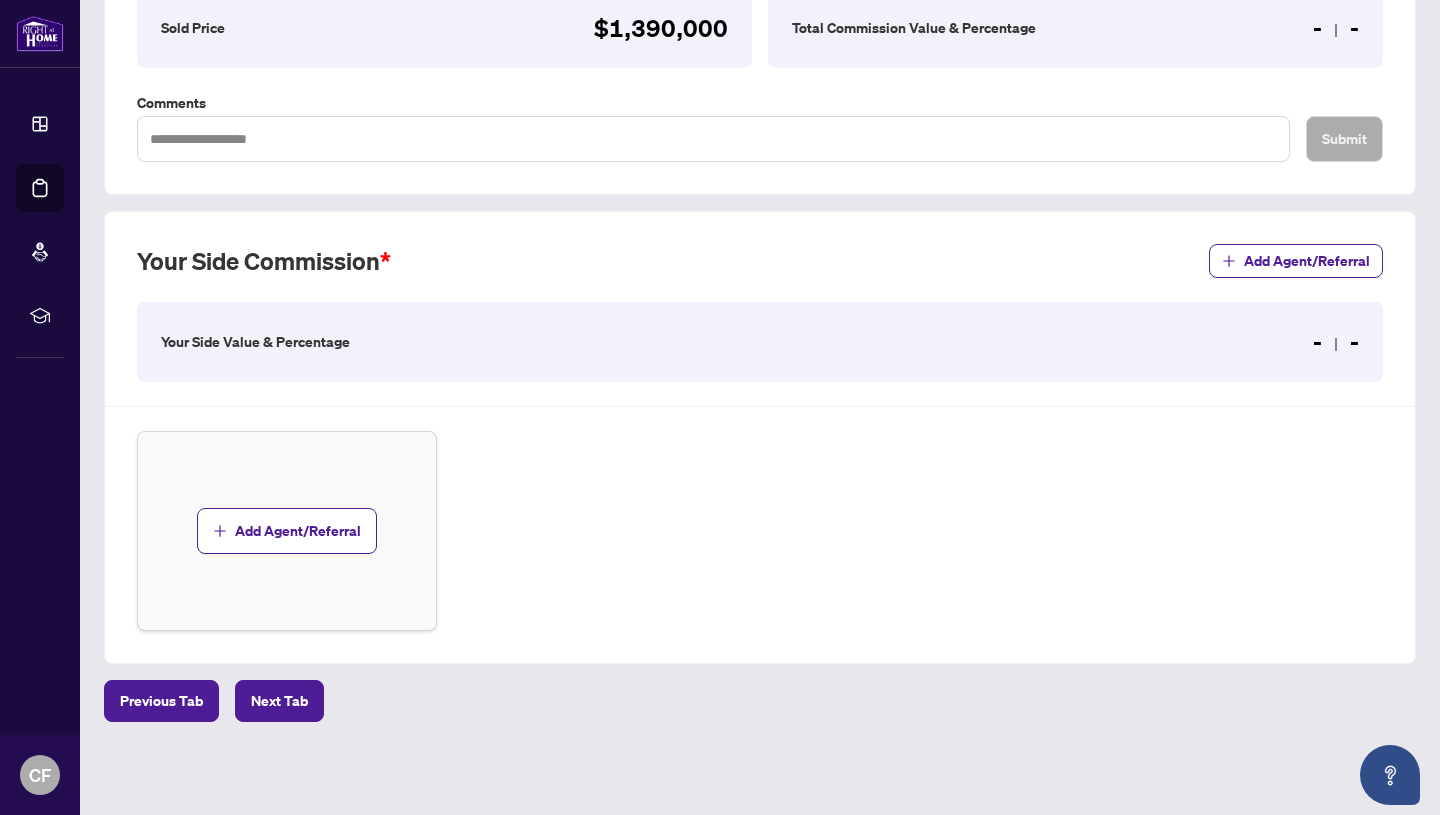 click on "Your Side Value & Percentage" at bounding box center (255, 342) 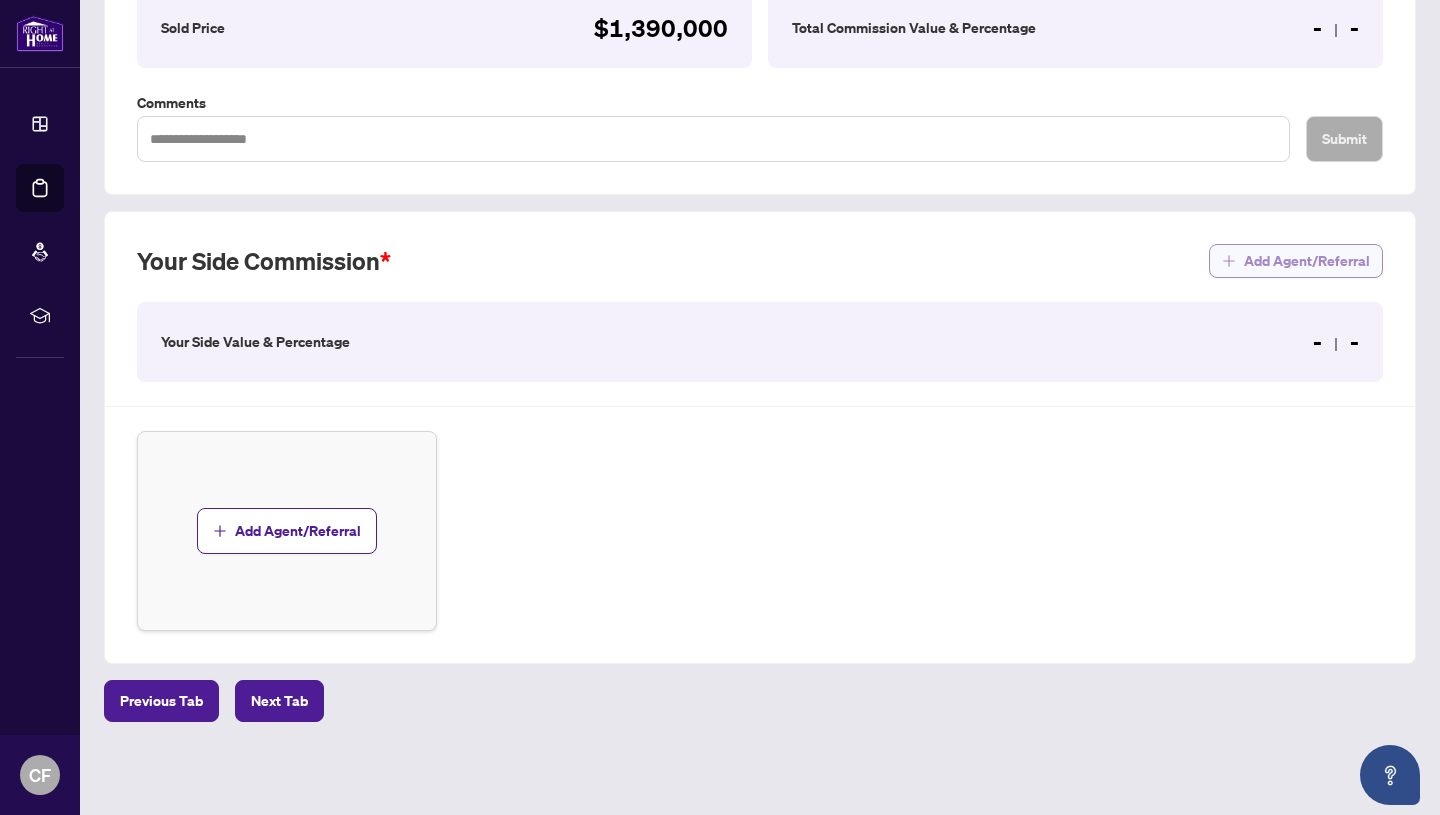 click on "Add Agent/Referral" at bounding box center [1307, 261] 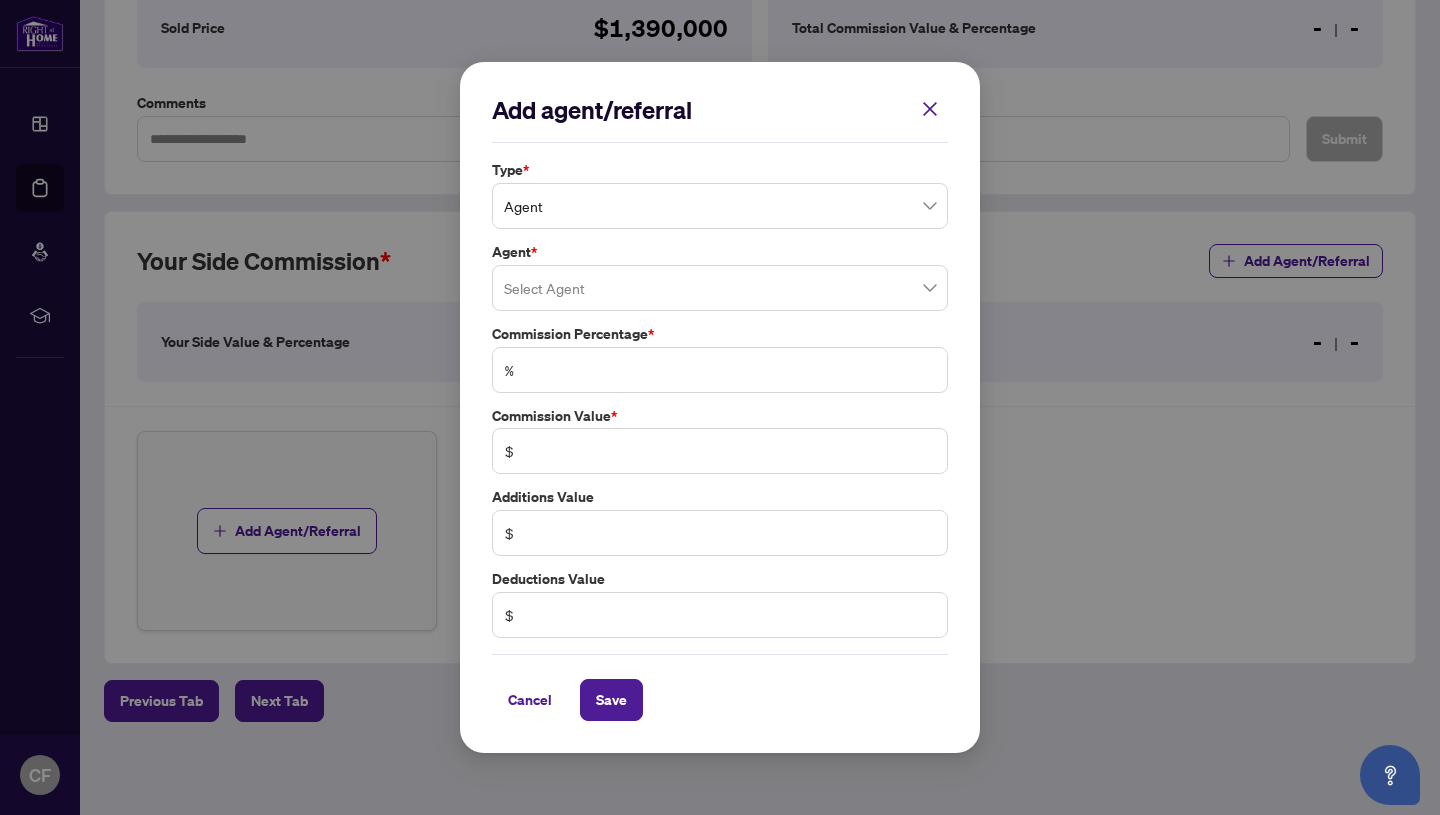 click at bounding box center [720, 288] 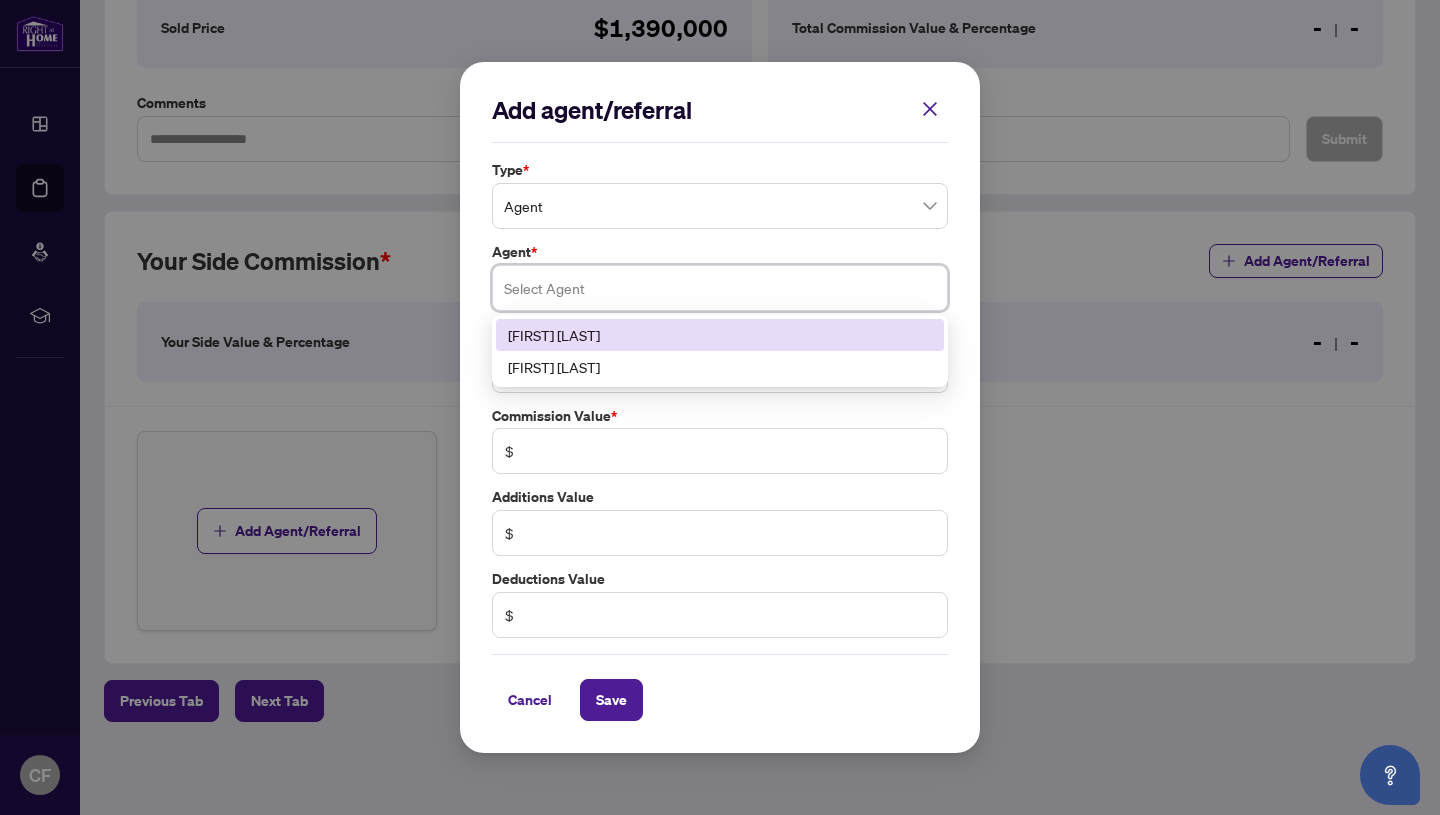 click on "[FIRST] [LAST]" at bounding box center [720, 335] 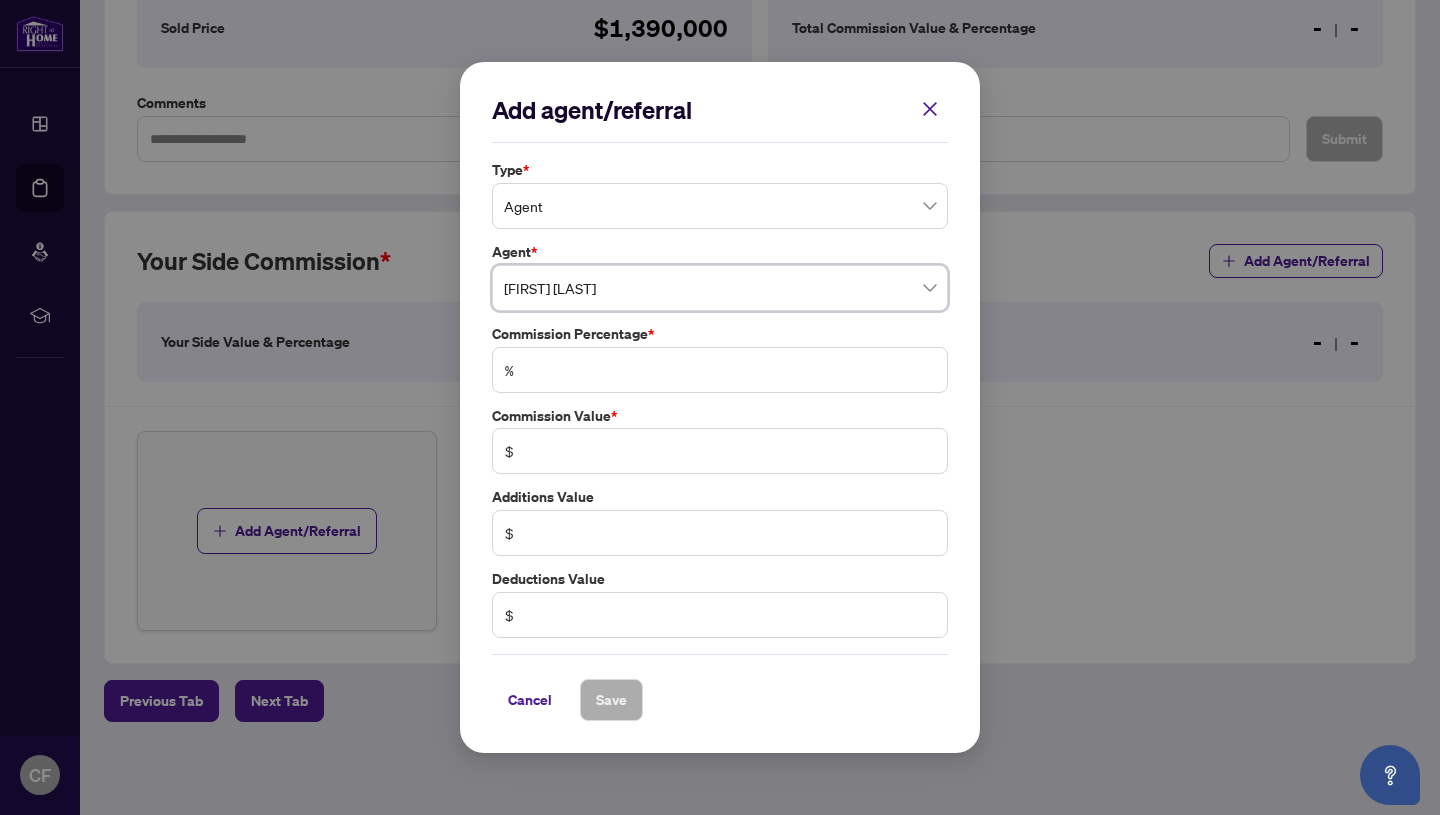 click on "%" at bounding box center (720, 370) 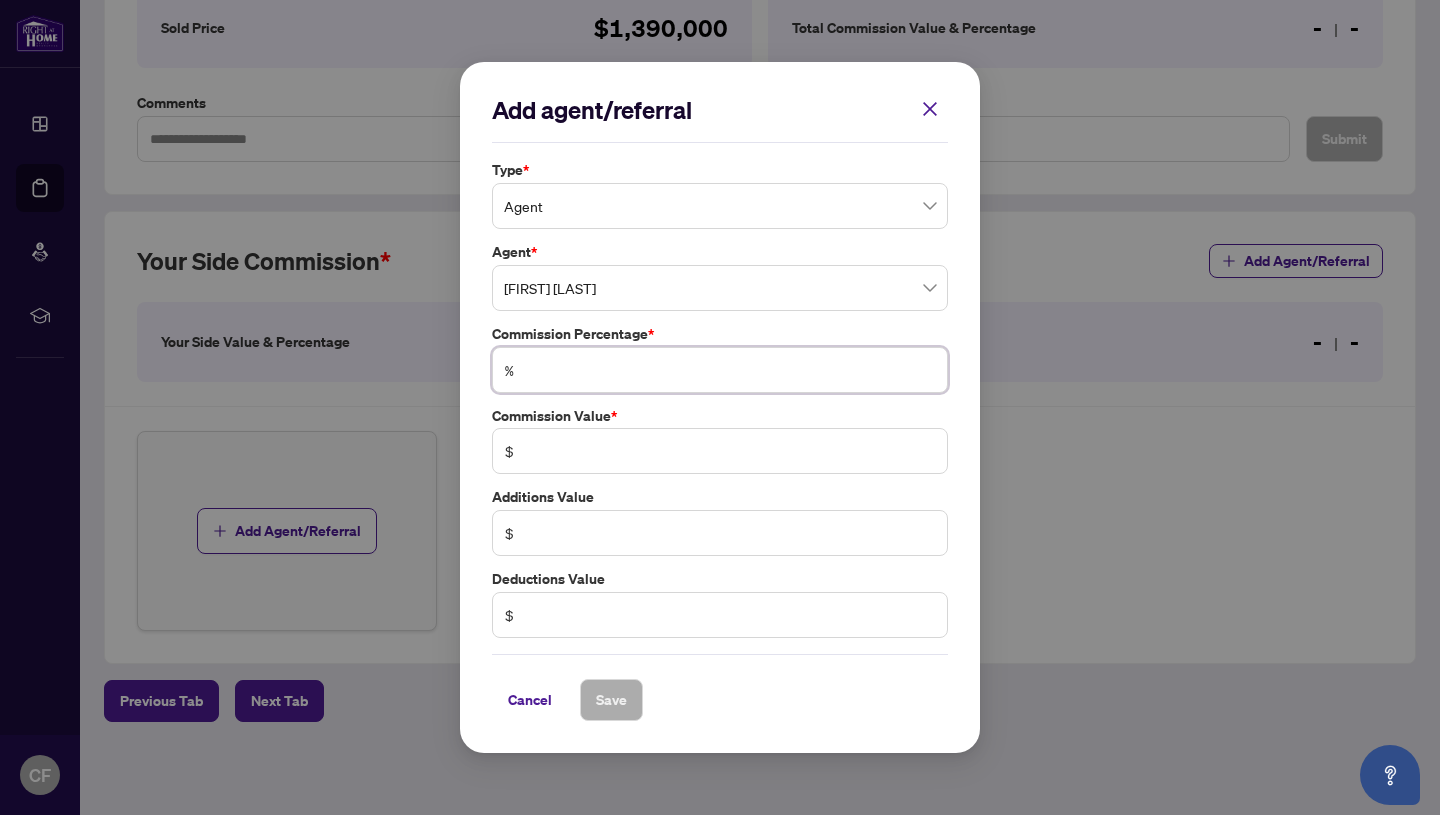click at bounding box center (730, 370) 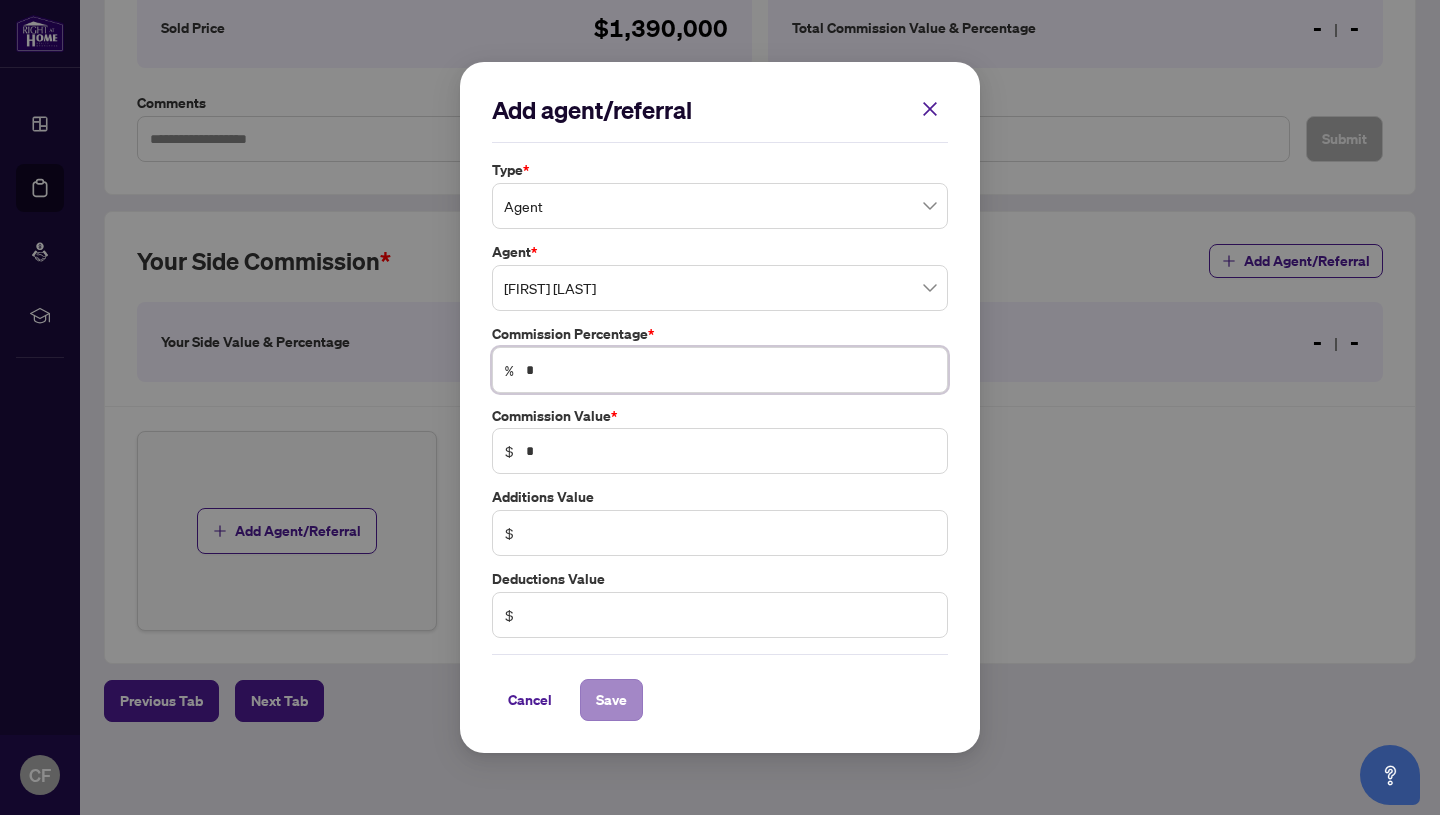type on "*" 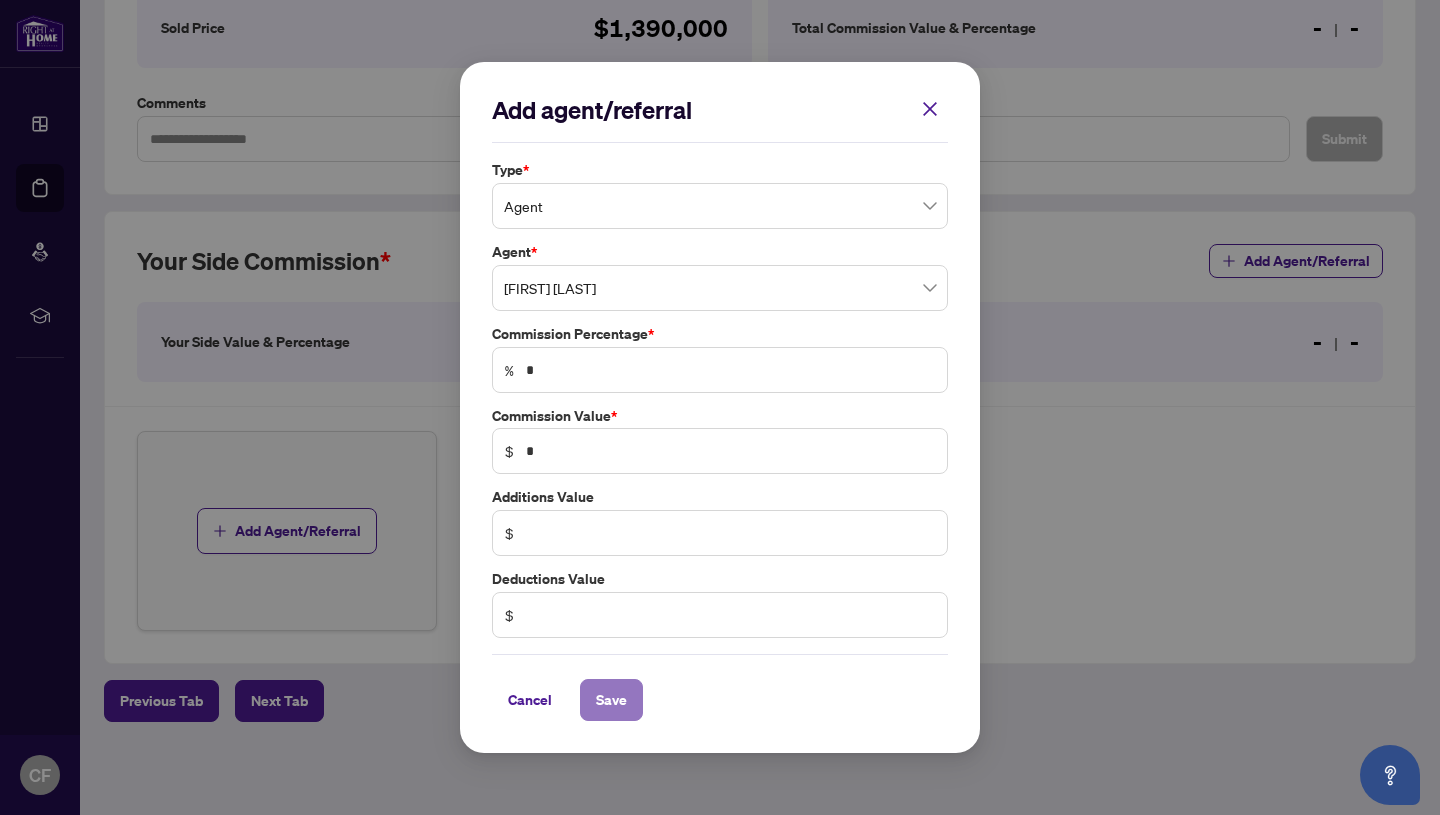 click on "Save" at bounding box center [611, 700] 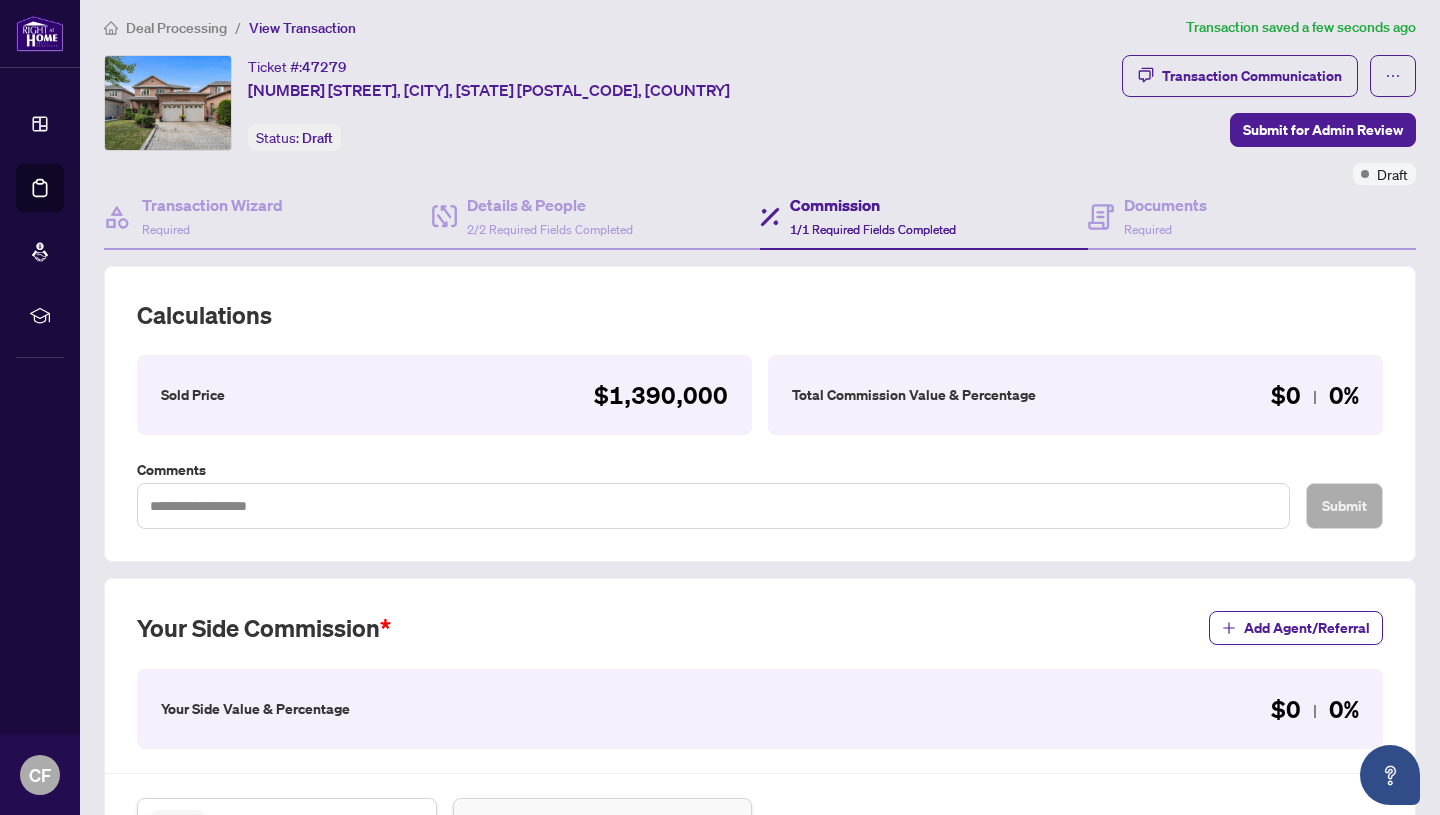 scroll, scrollTop: 0, scrollLeft: 0, axis: both 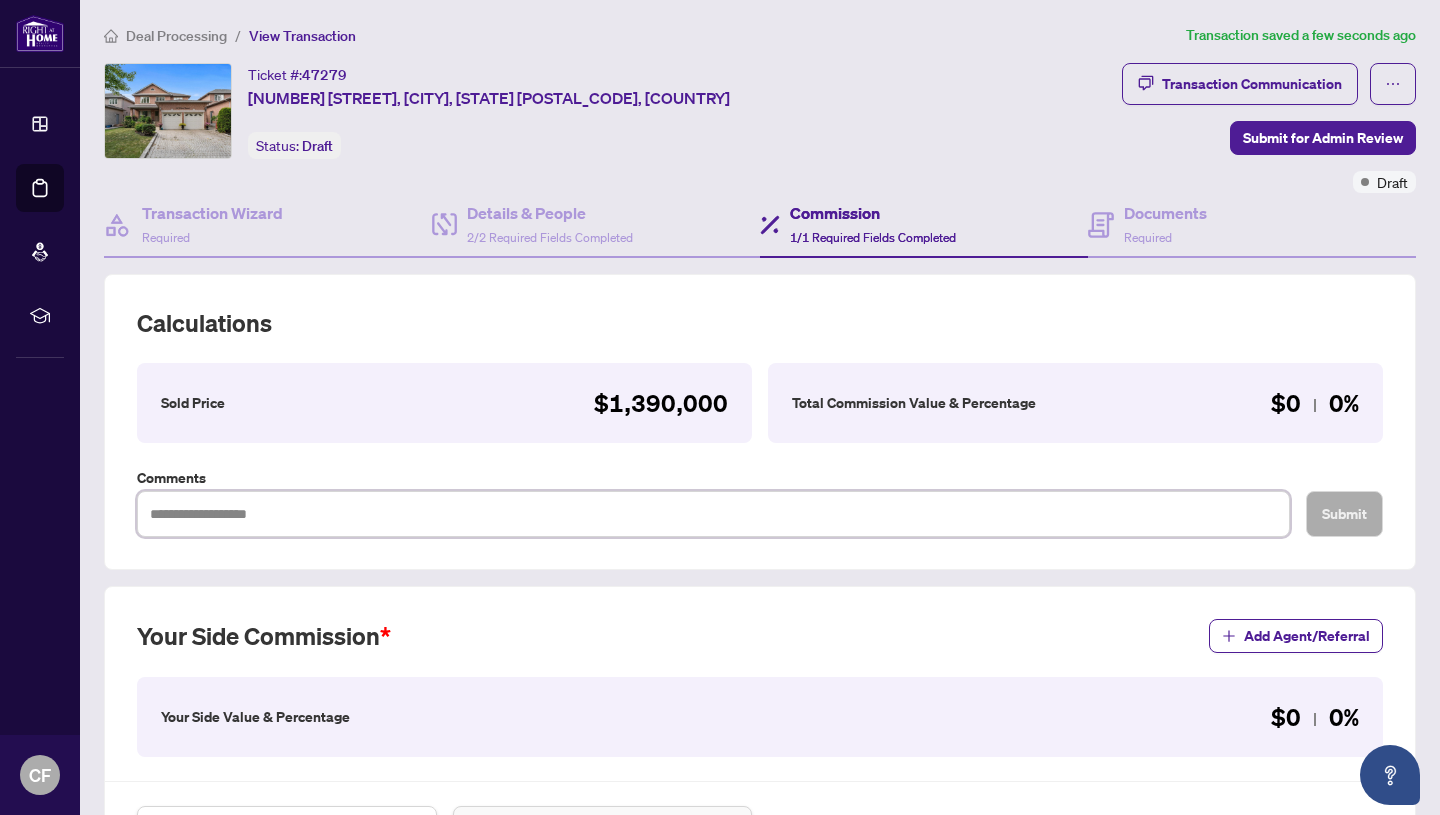 click at bounding box center (713, 514) 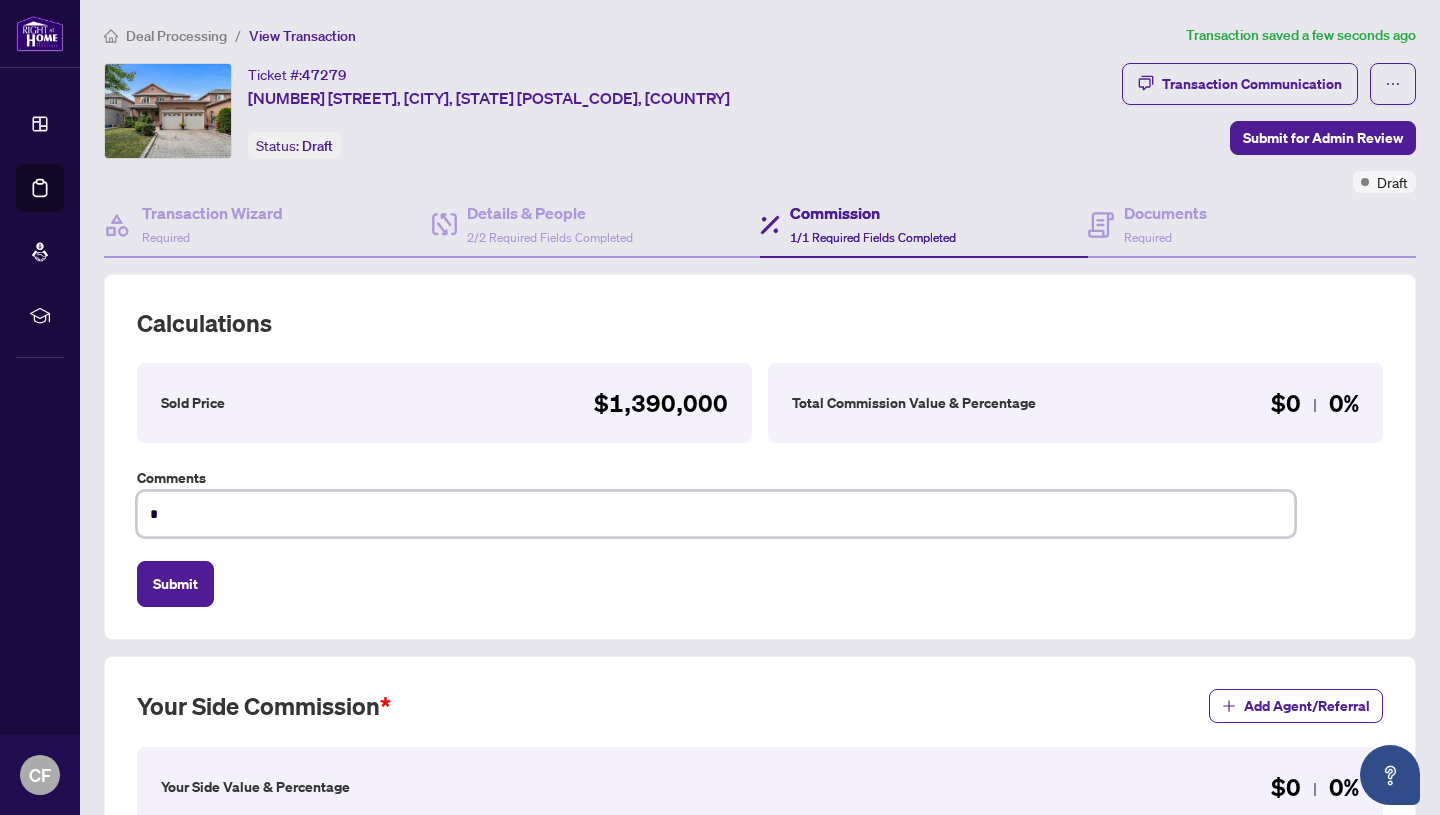 type on "**" 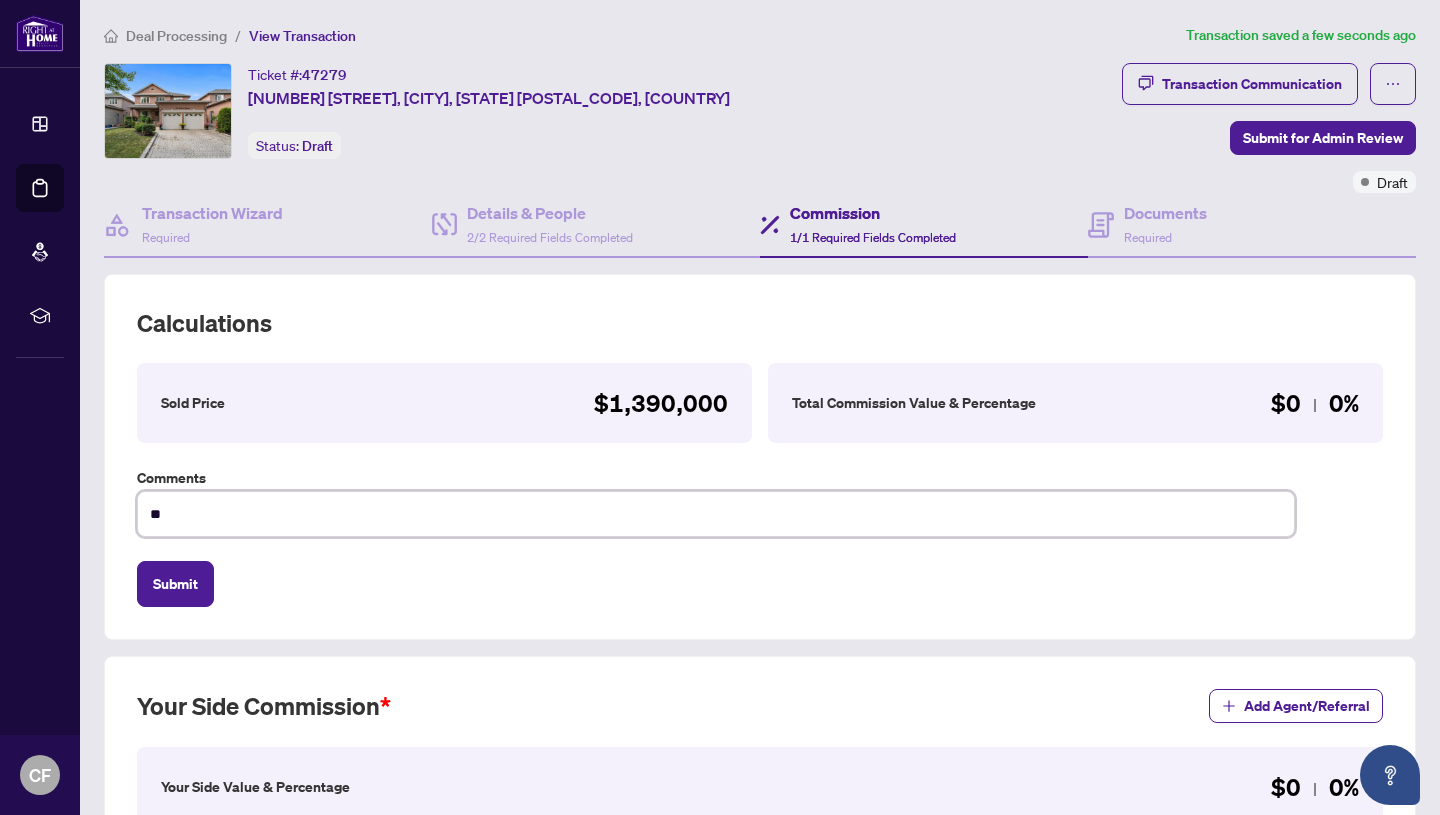 type on "***" 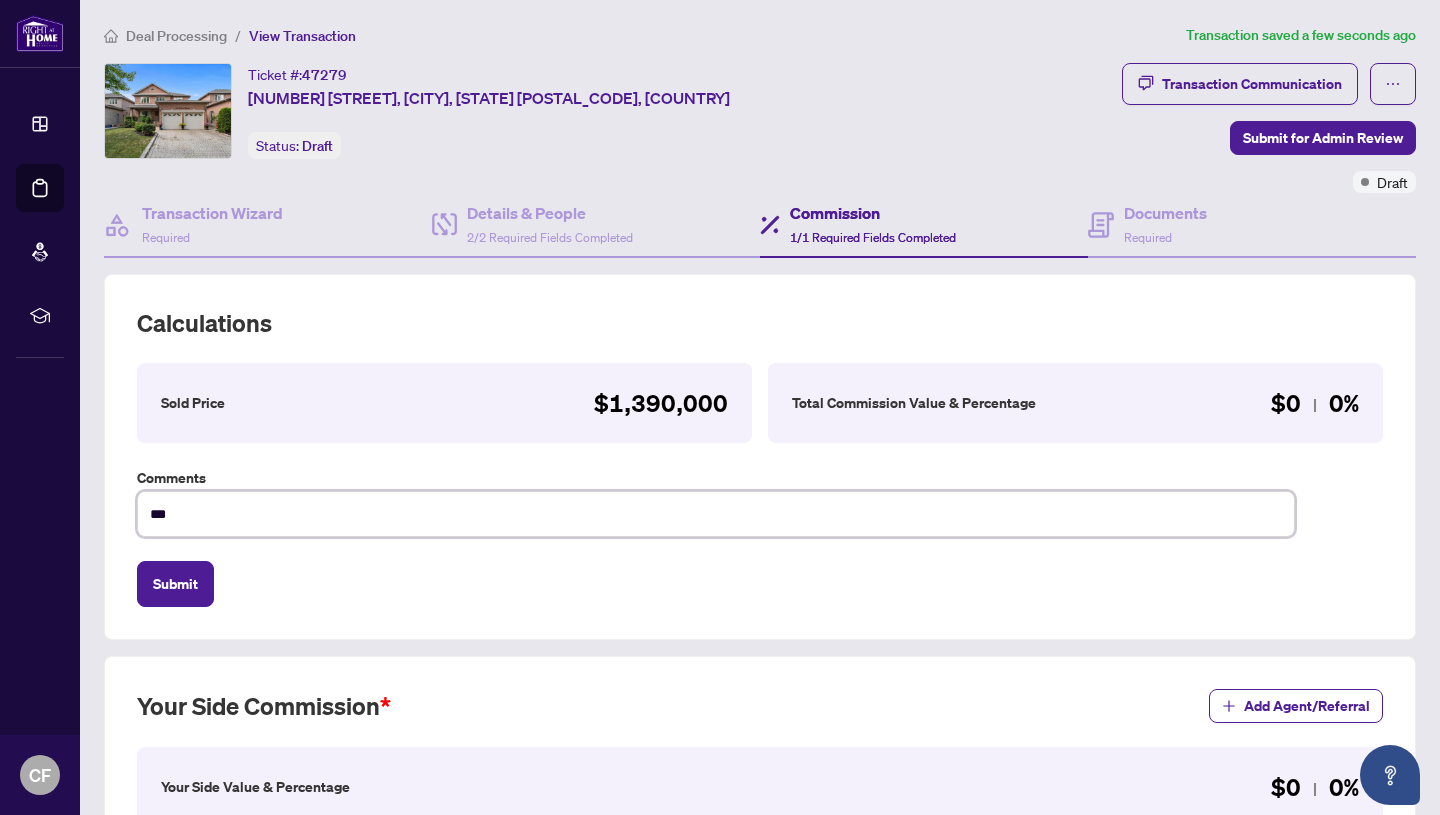 type on "****" 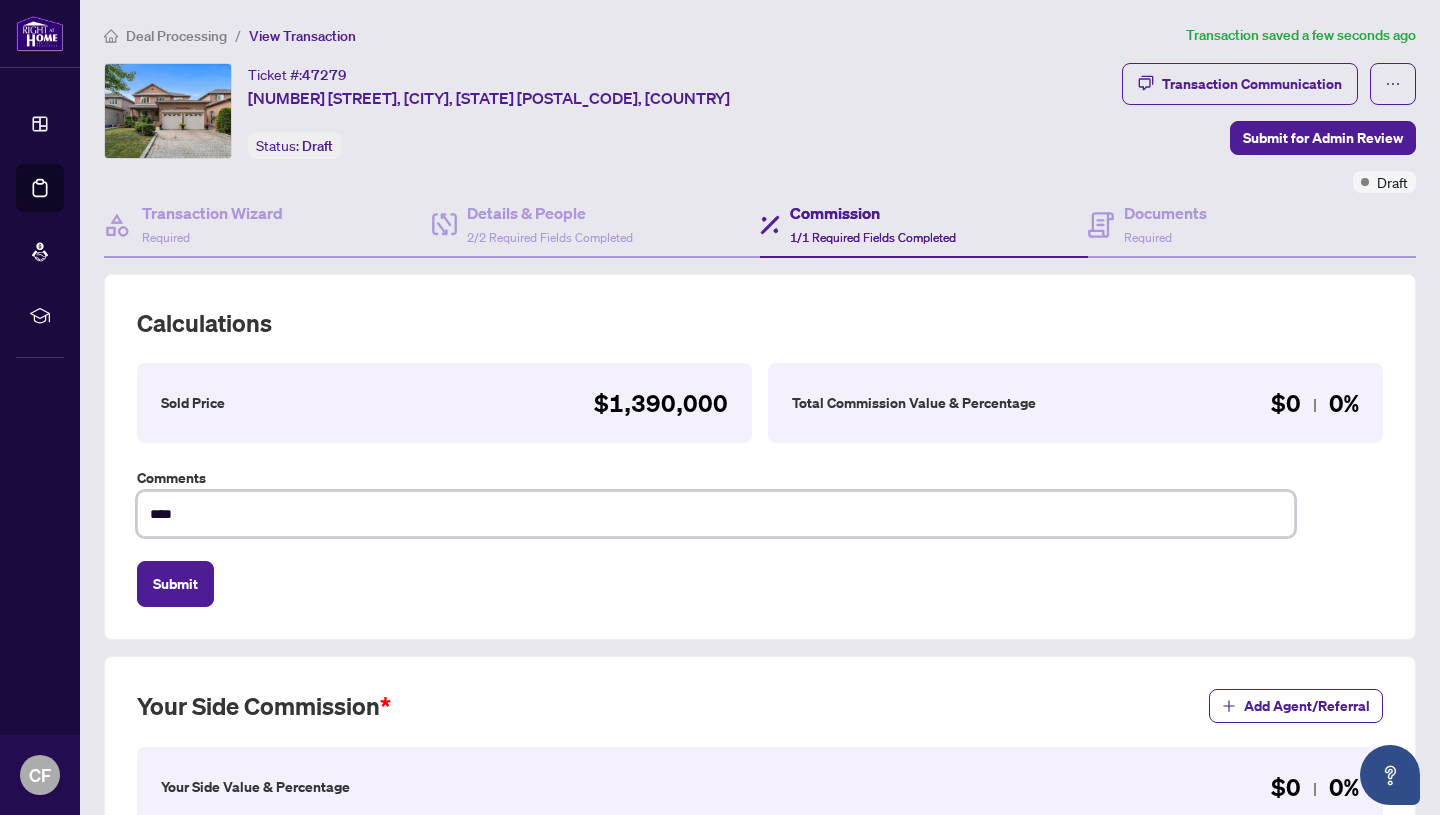 type on "*****" 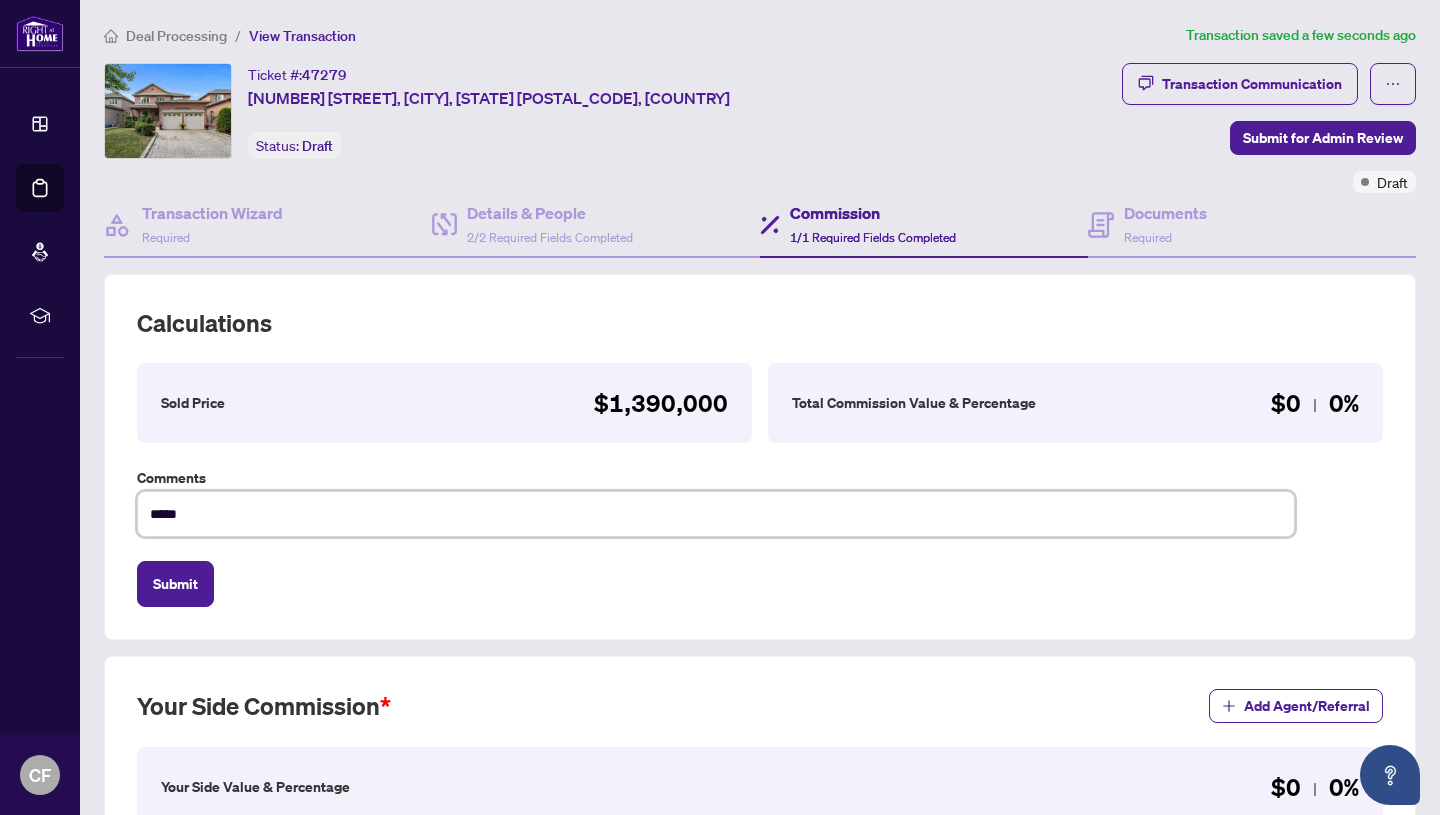 type on "*****" 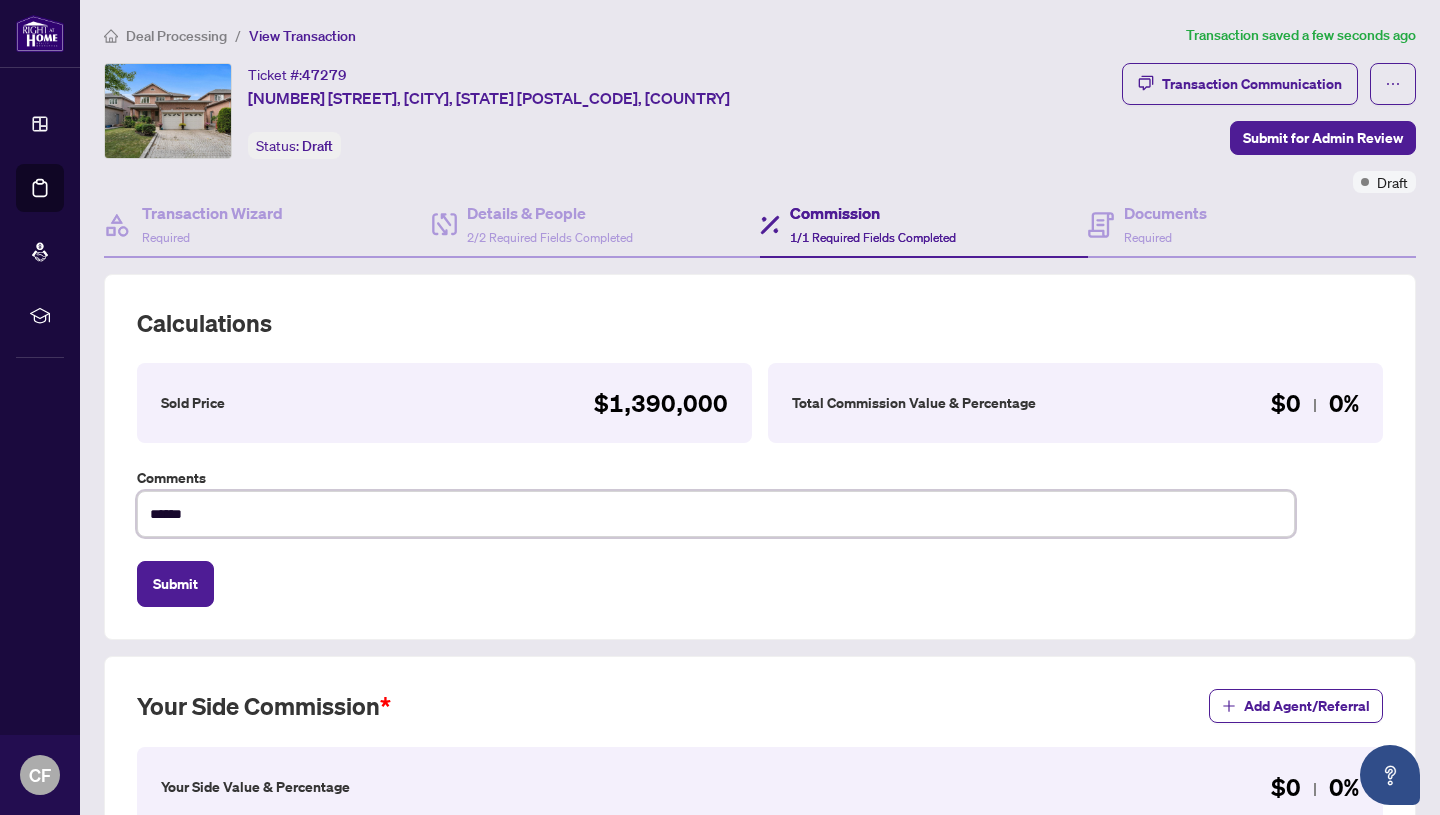 type on "*******" 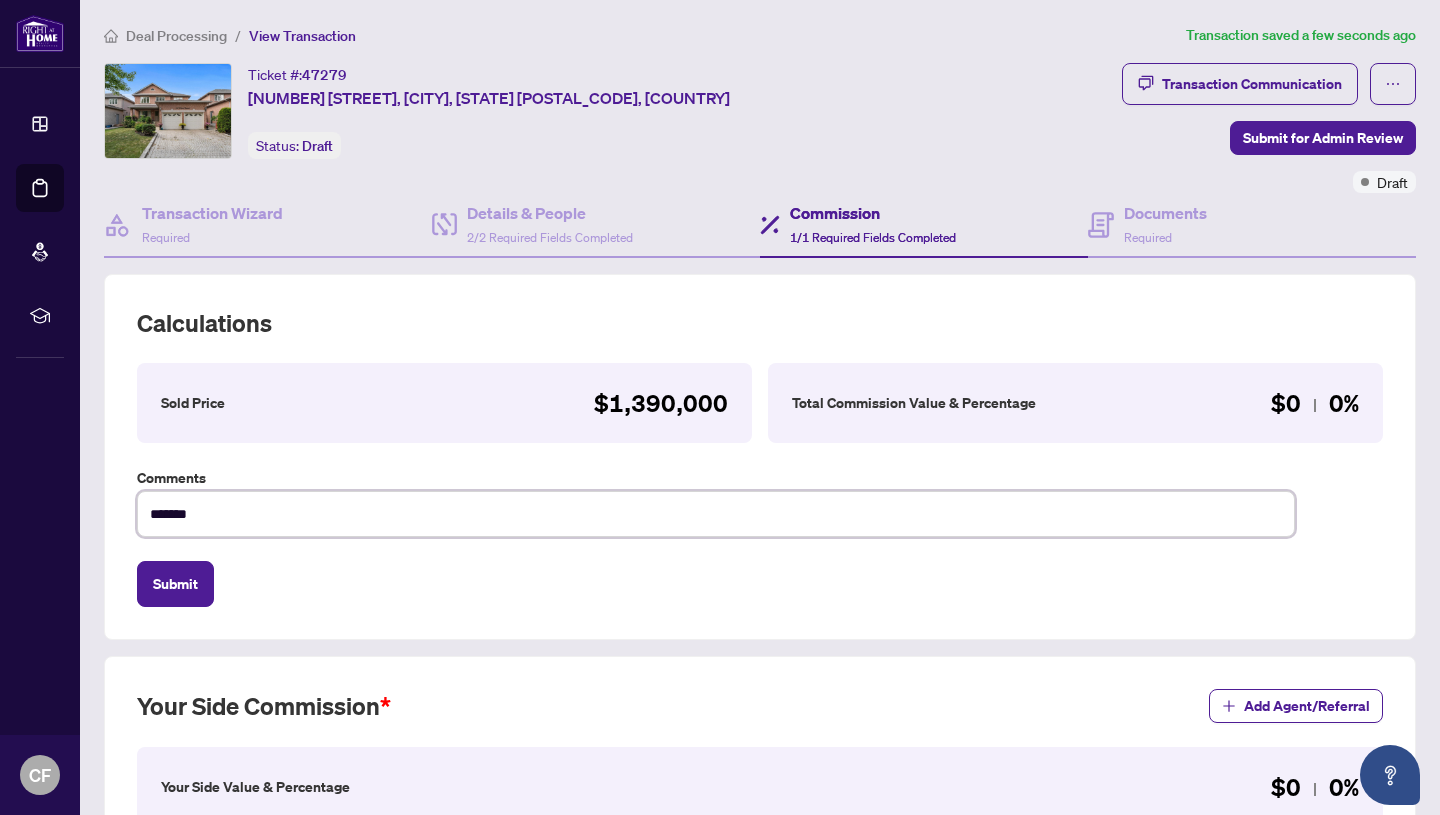 type on "********" 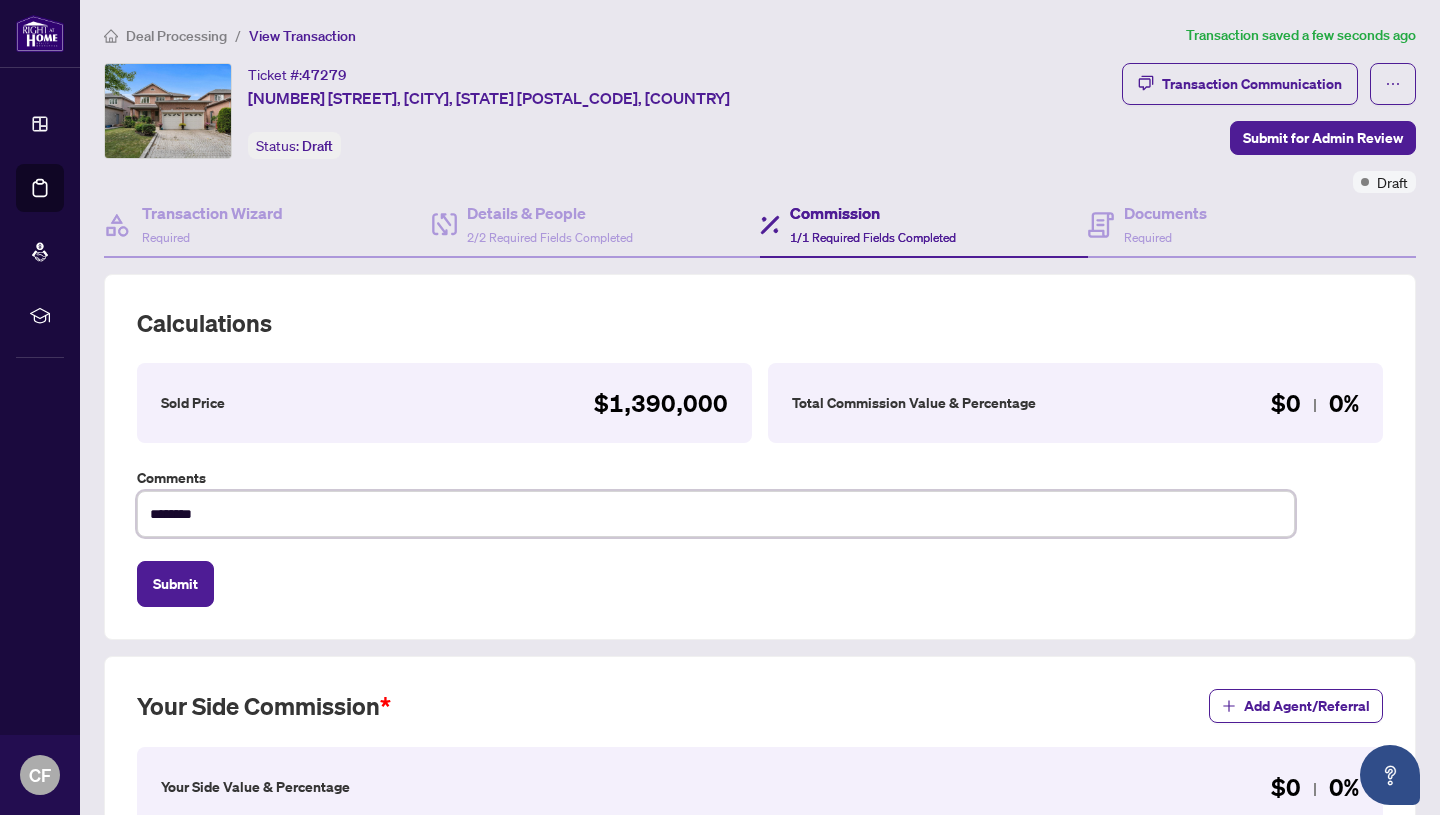 type on "*********" 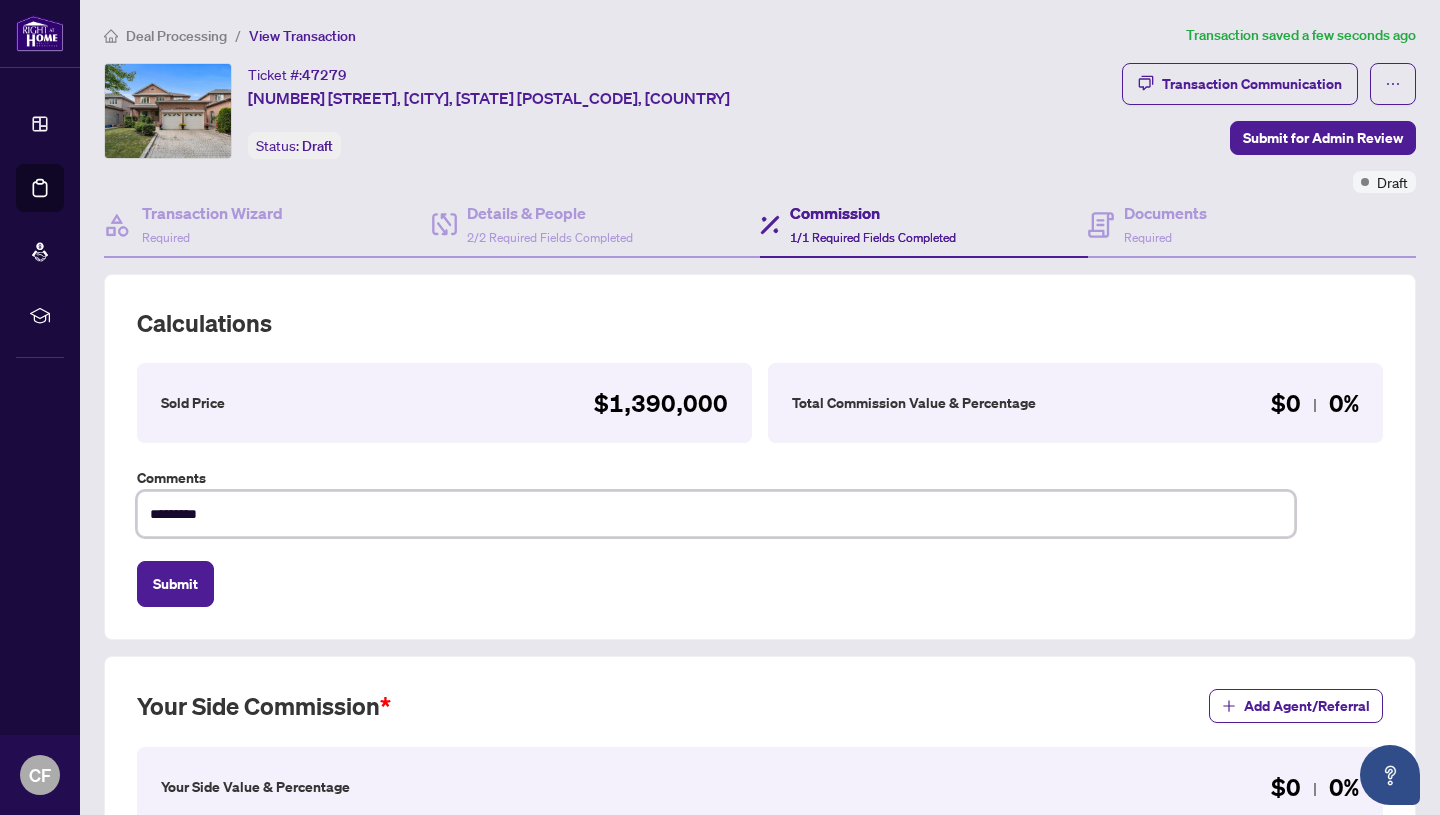 type on "**********" 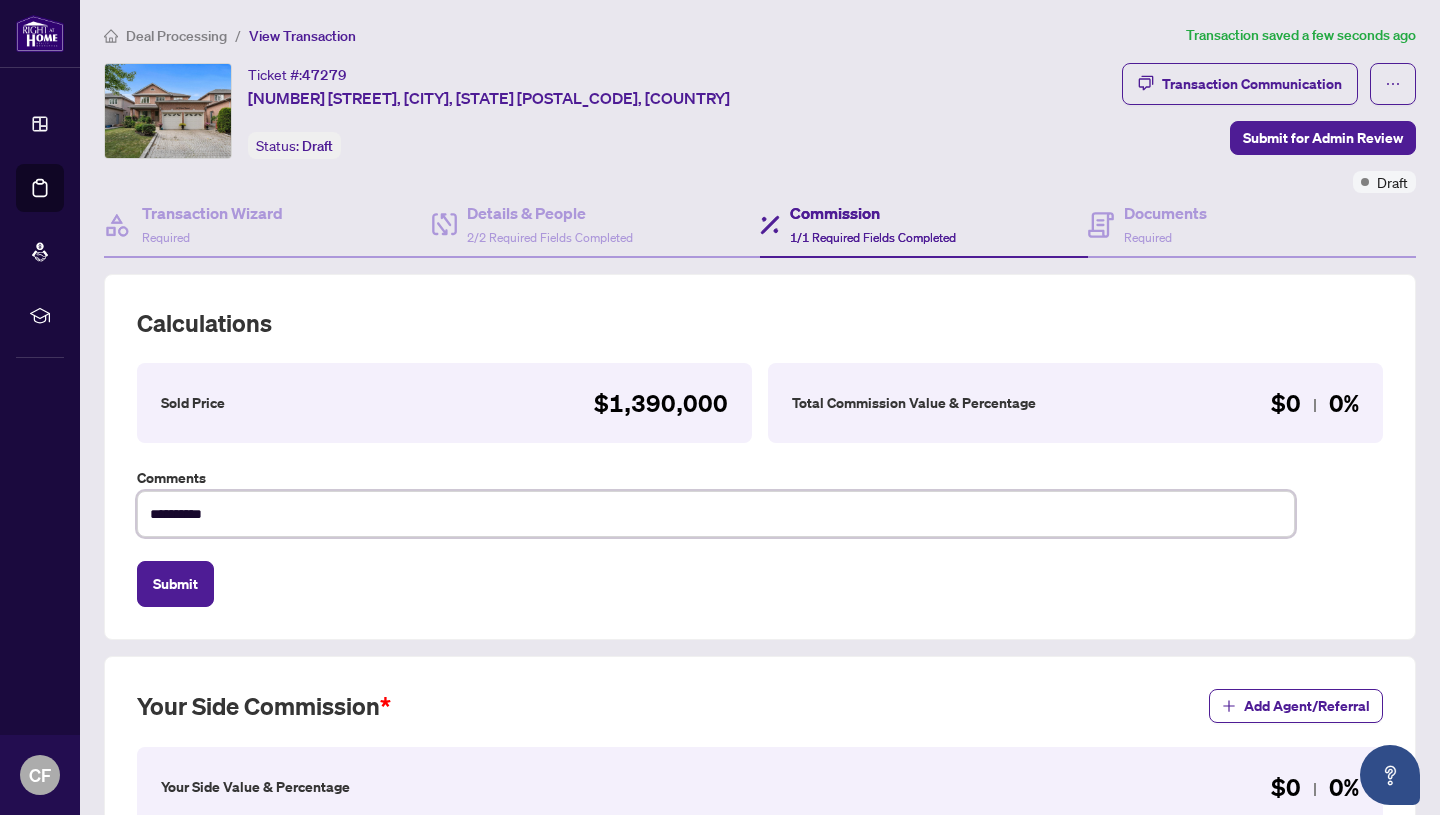 type on "**********" 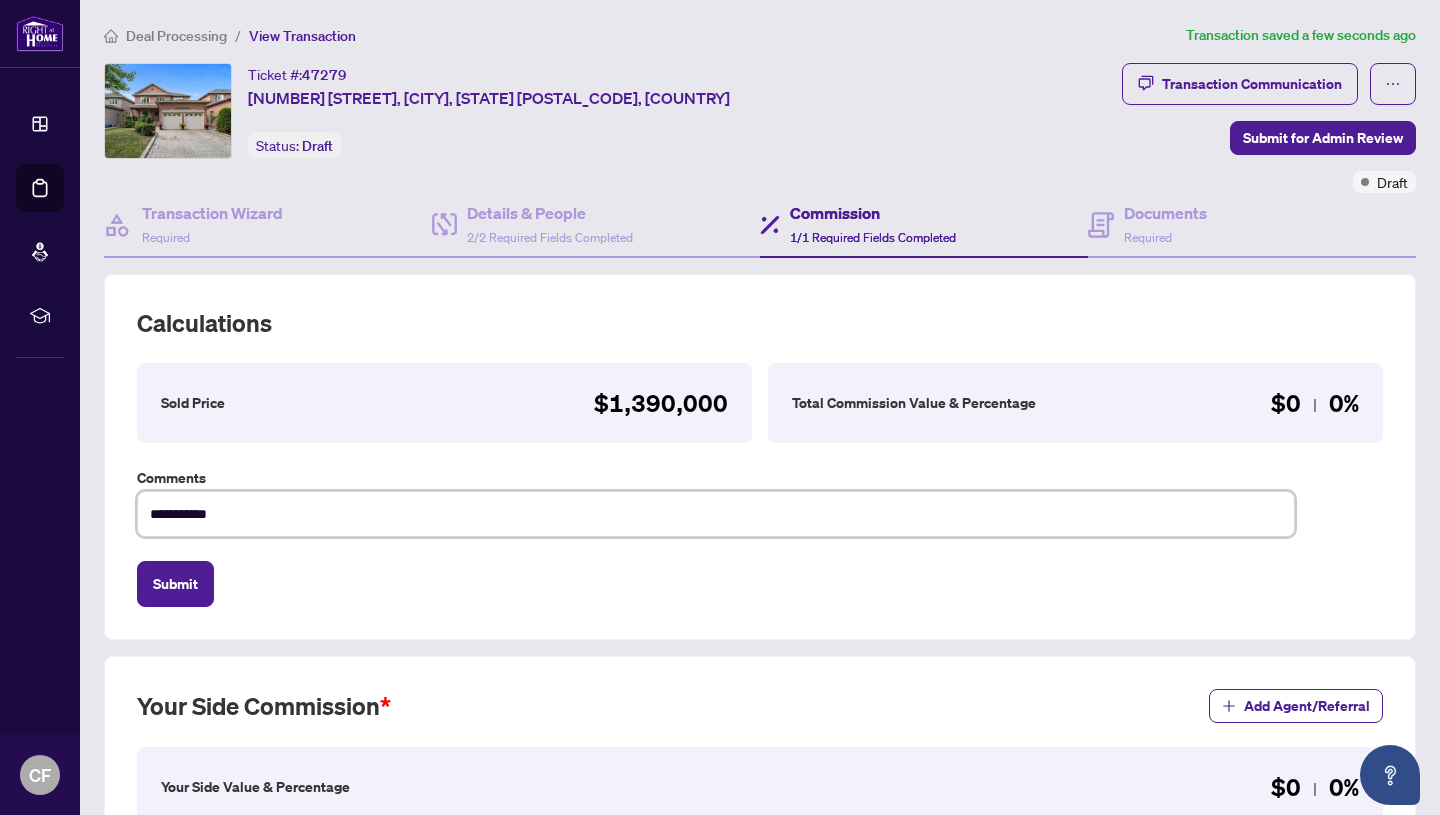 type on "**********" 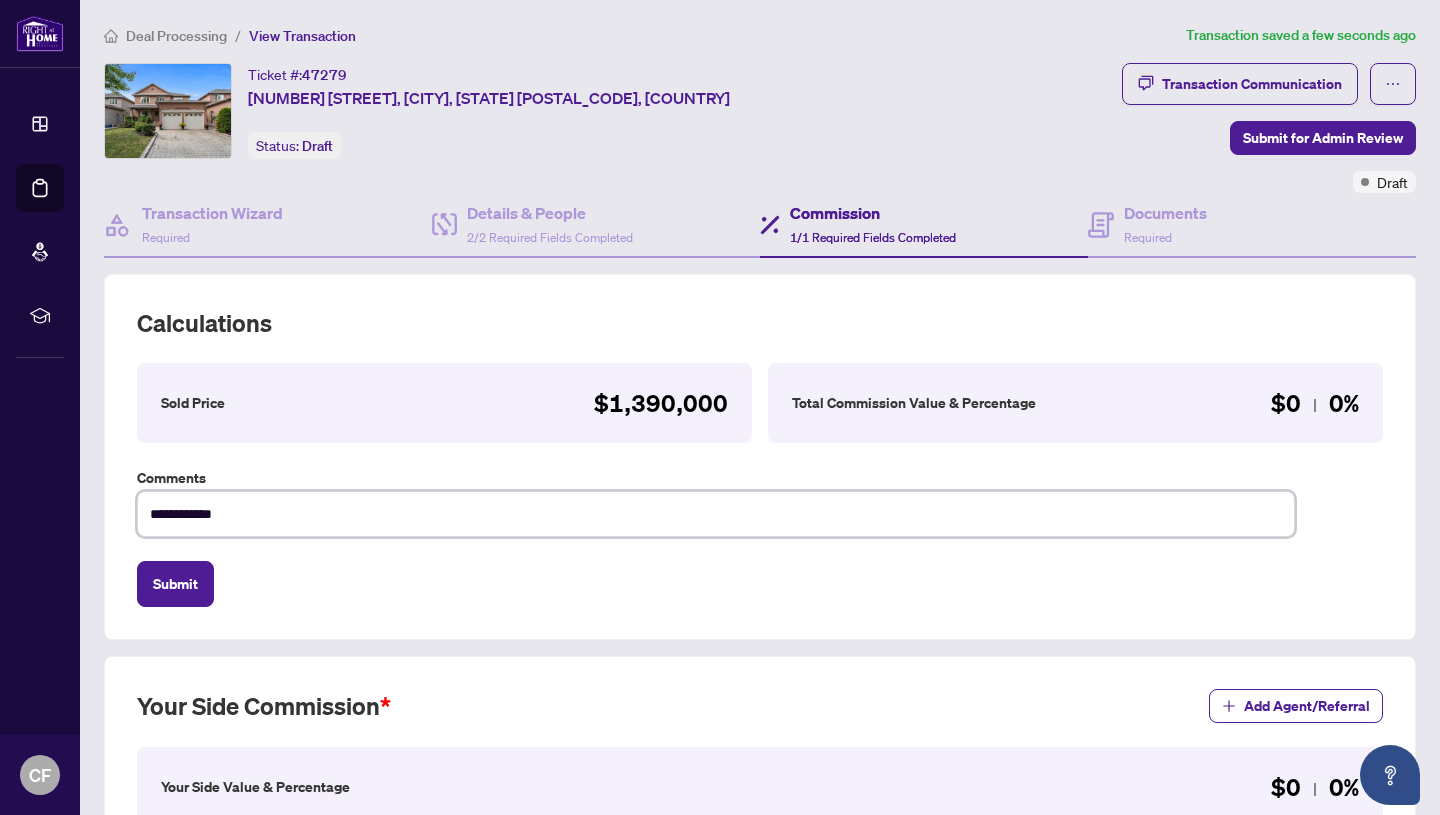 type on "**********" 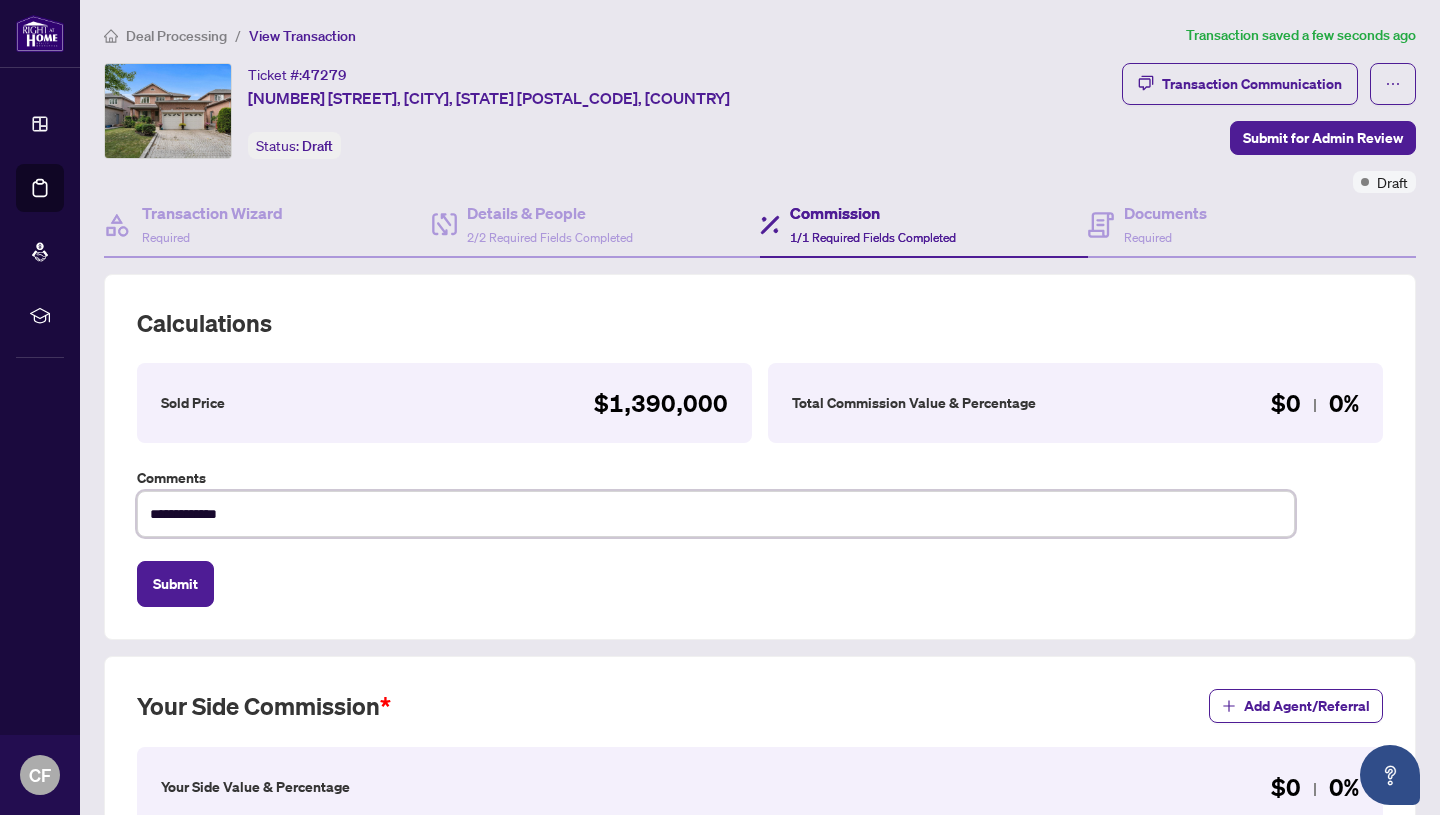 type on "**********" 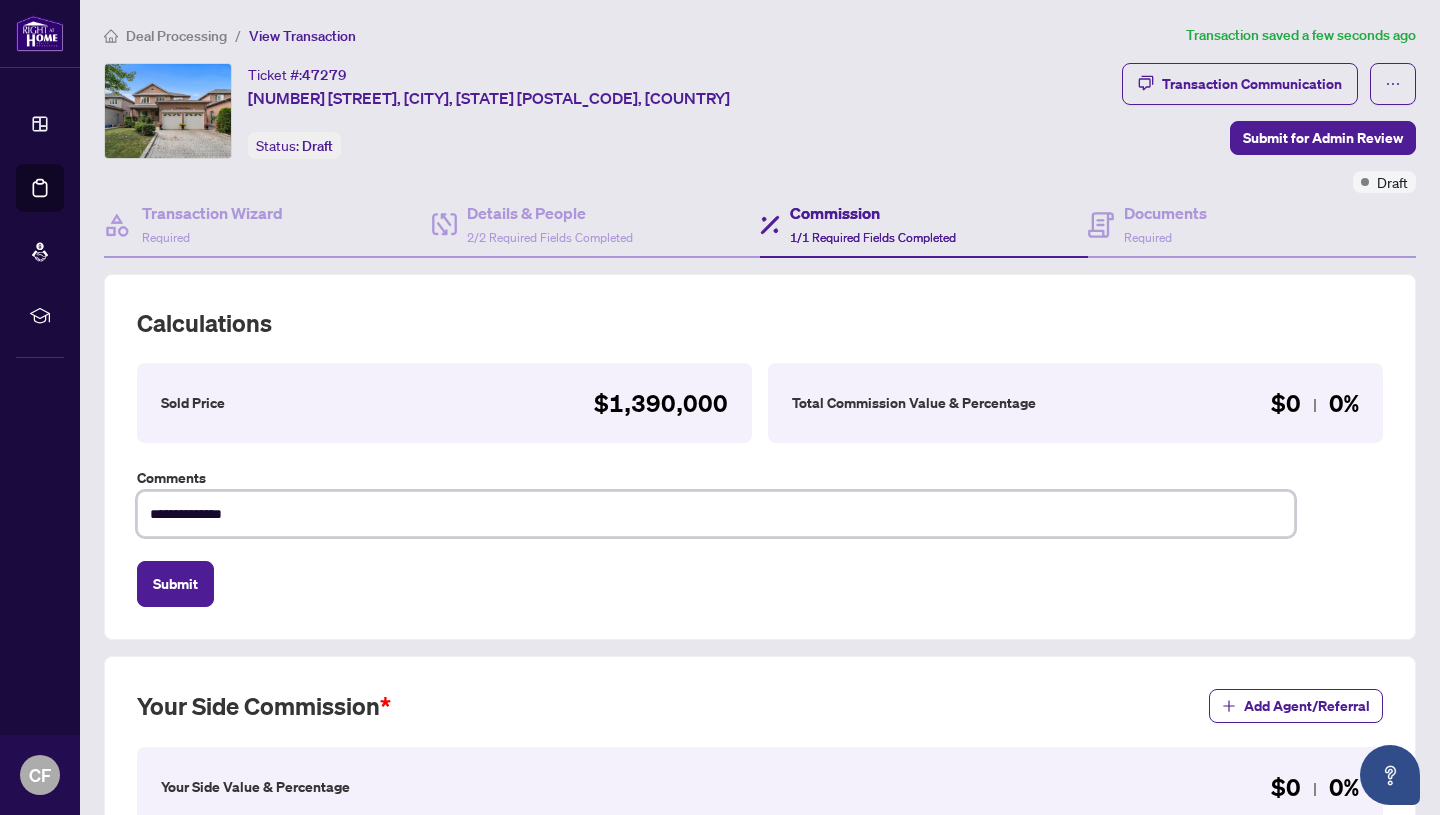 type on "**********" 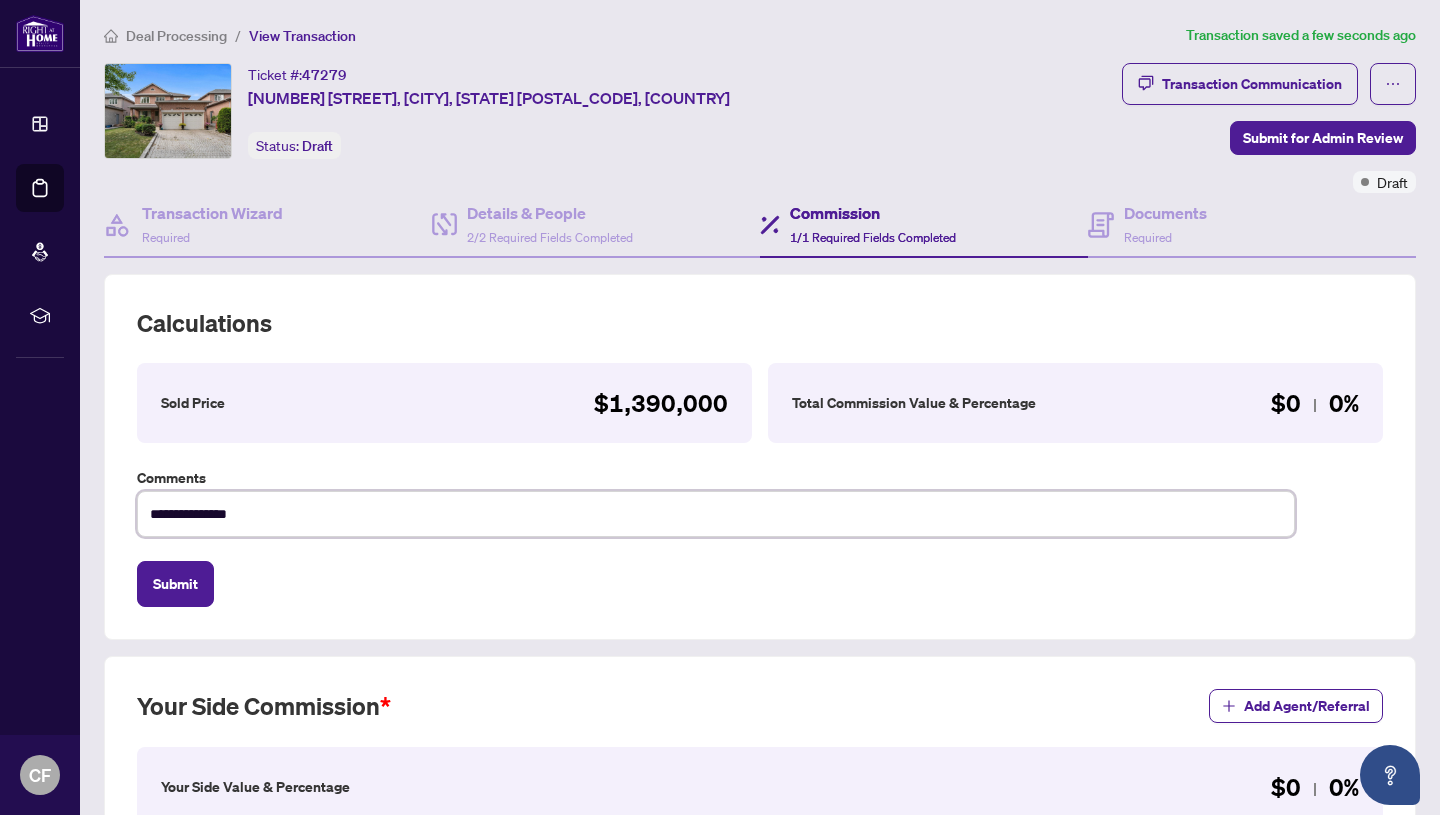 type on "**********" 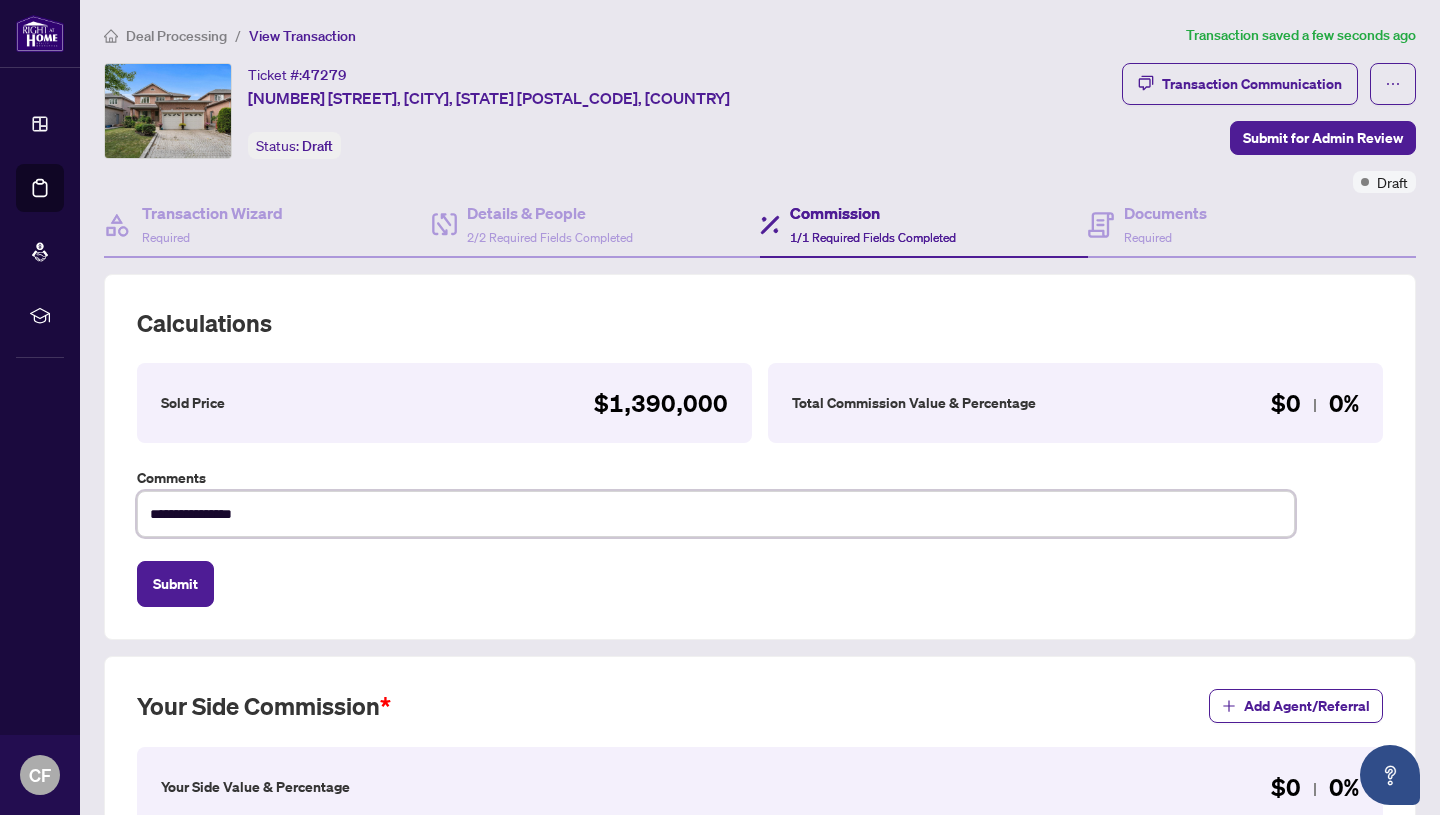 type on "**********" 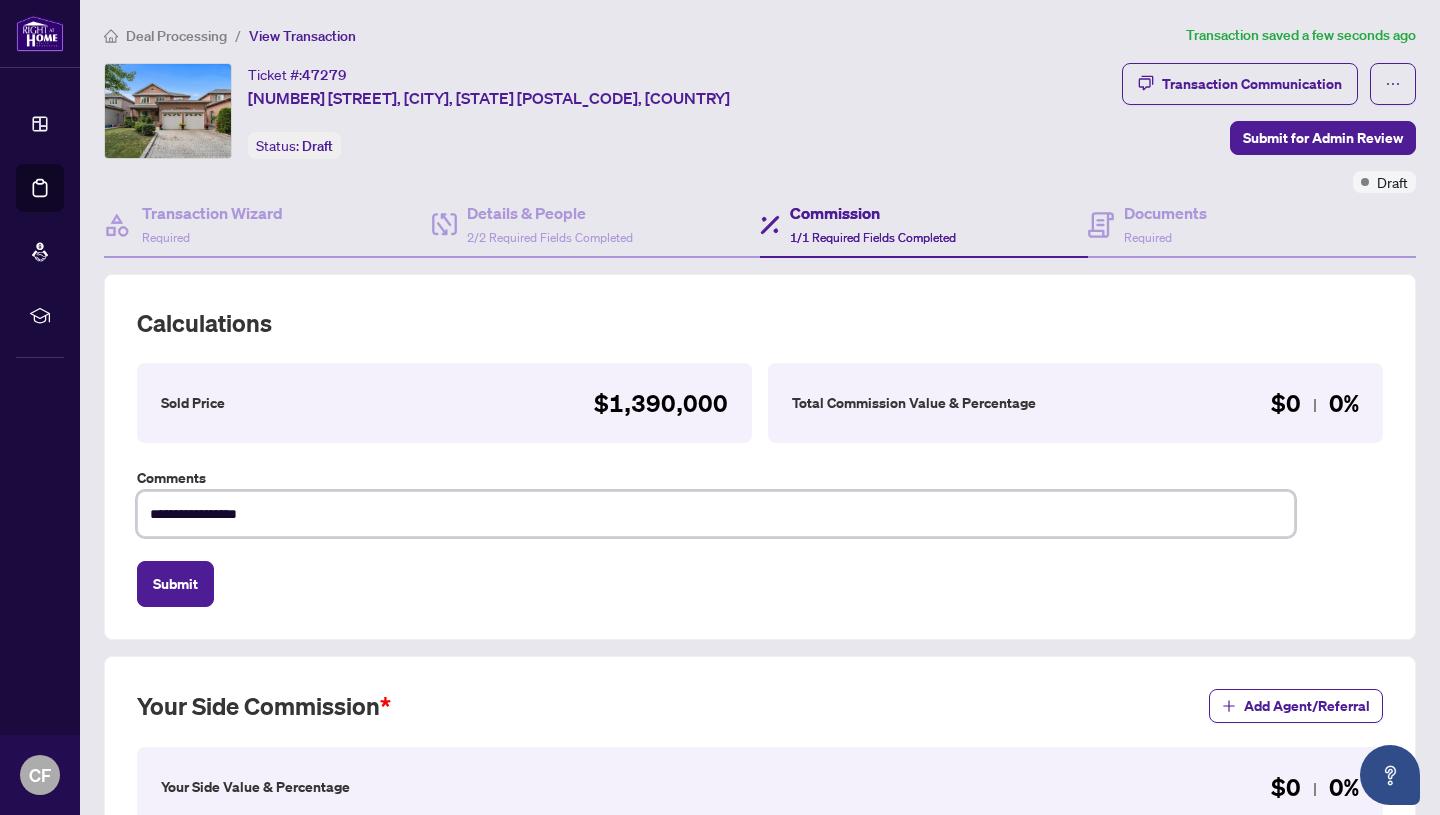 type on "**********" 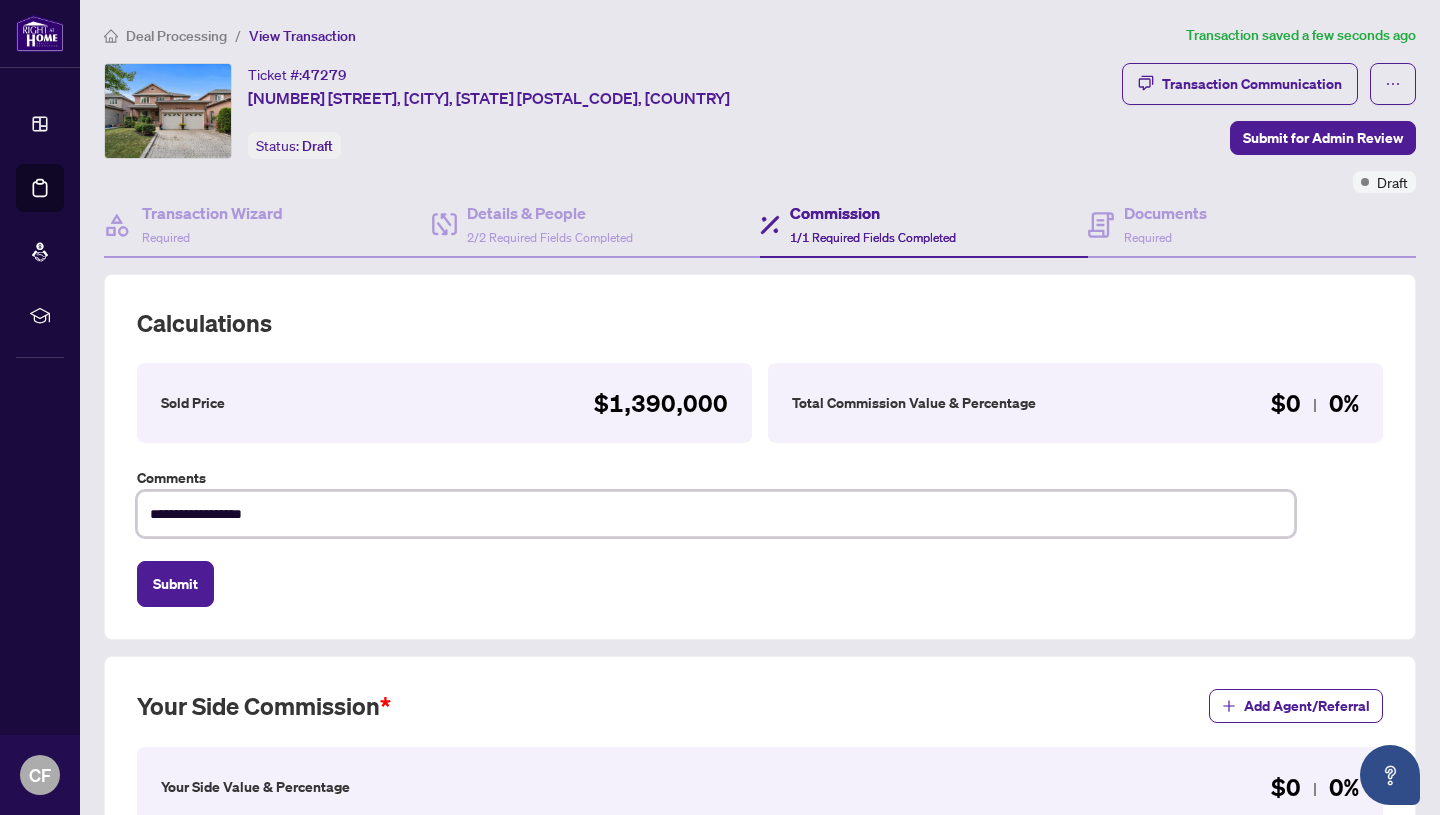 type on "**********" 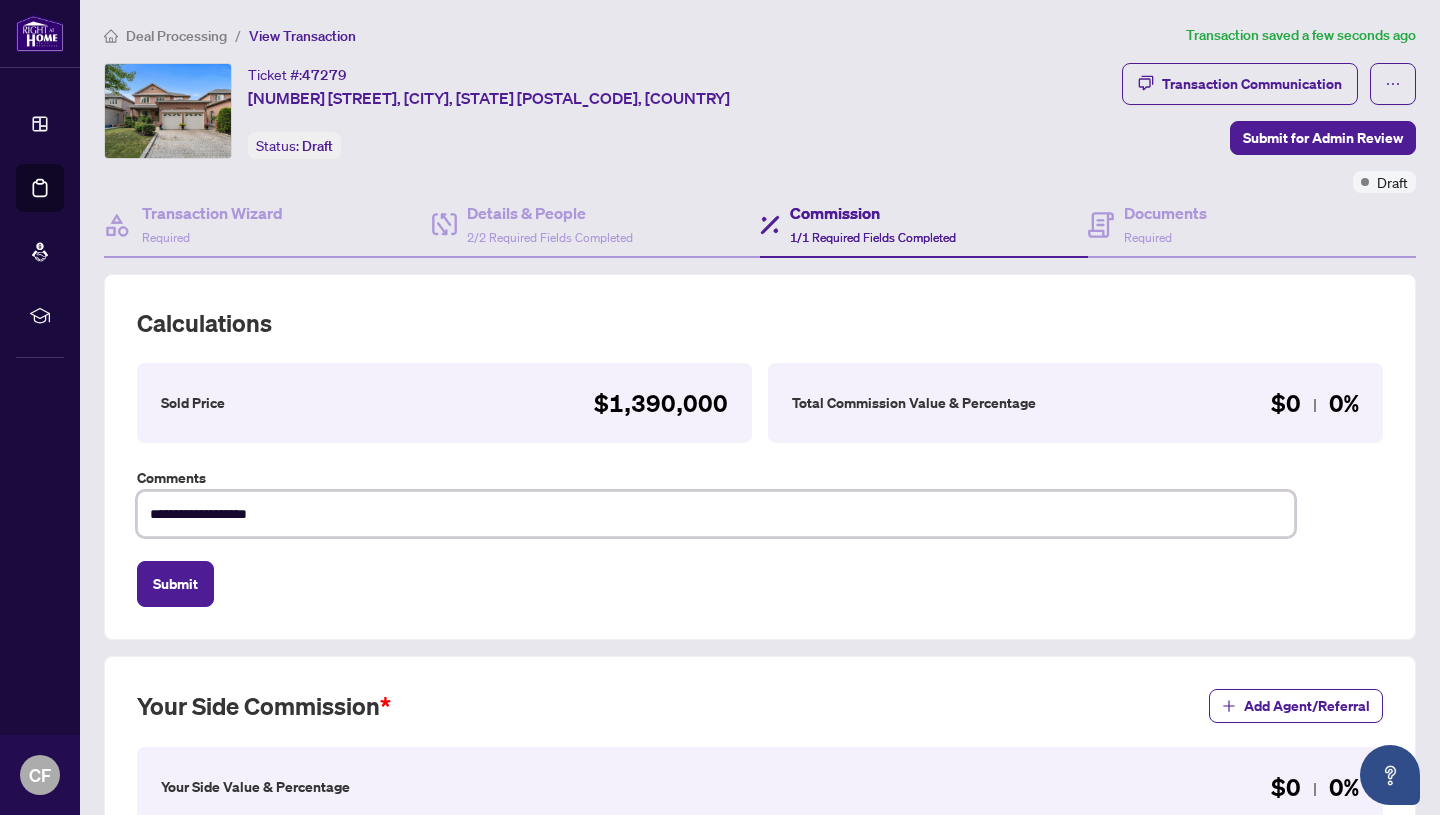 type on "**********" 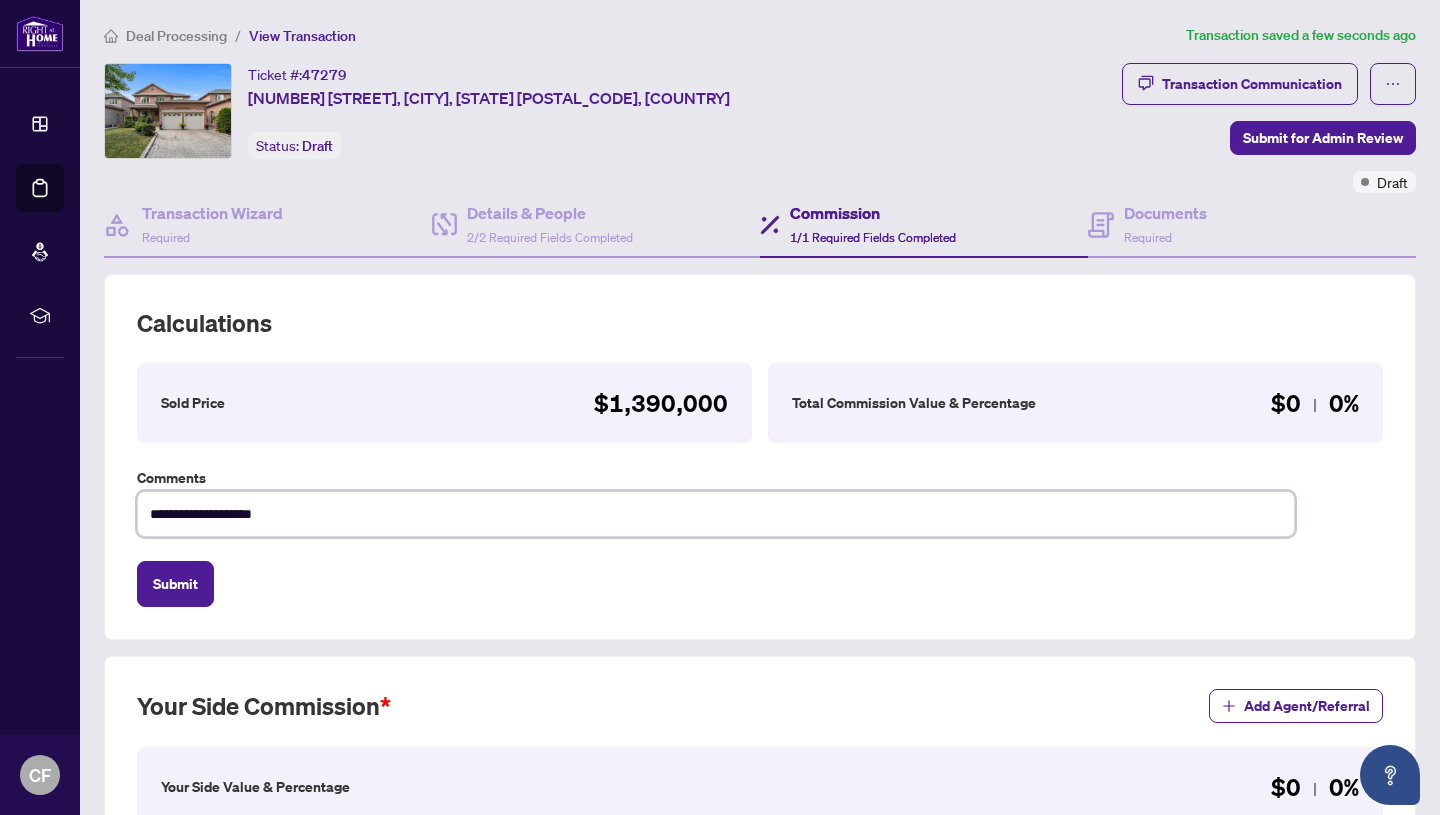 type on "**********" 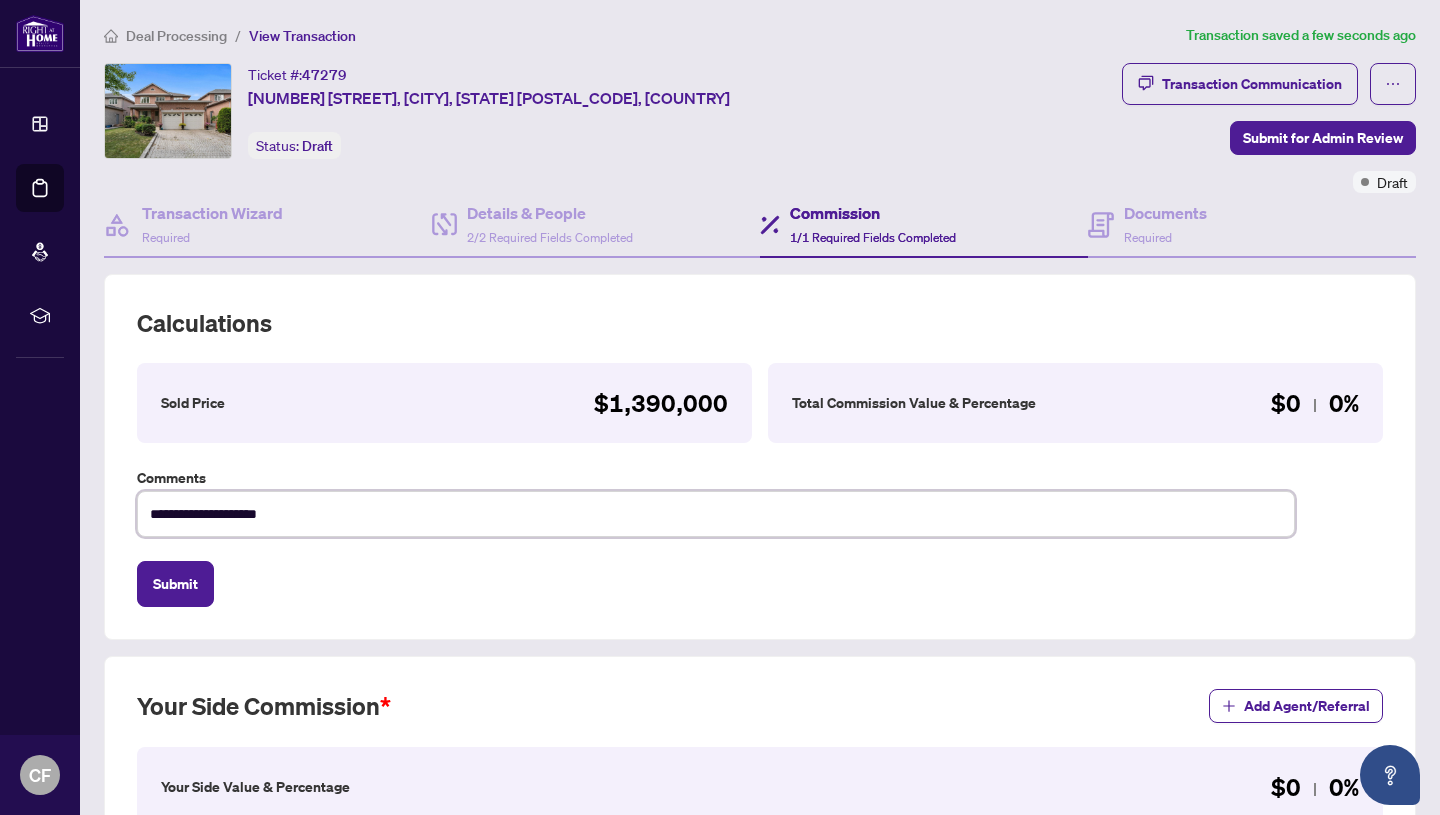 type on "**********" 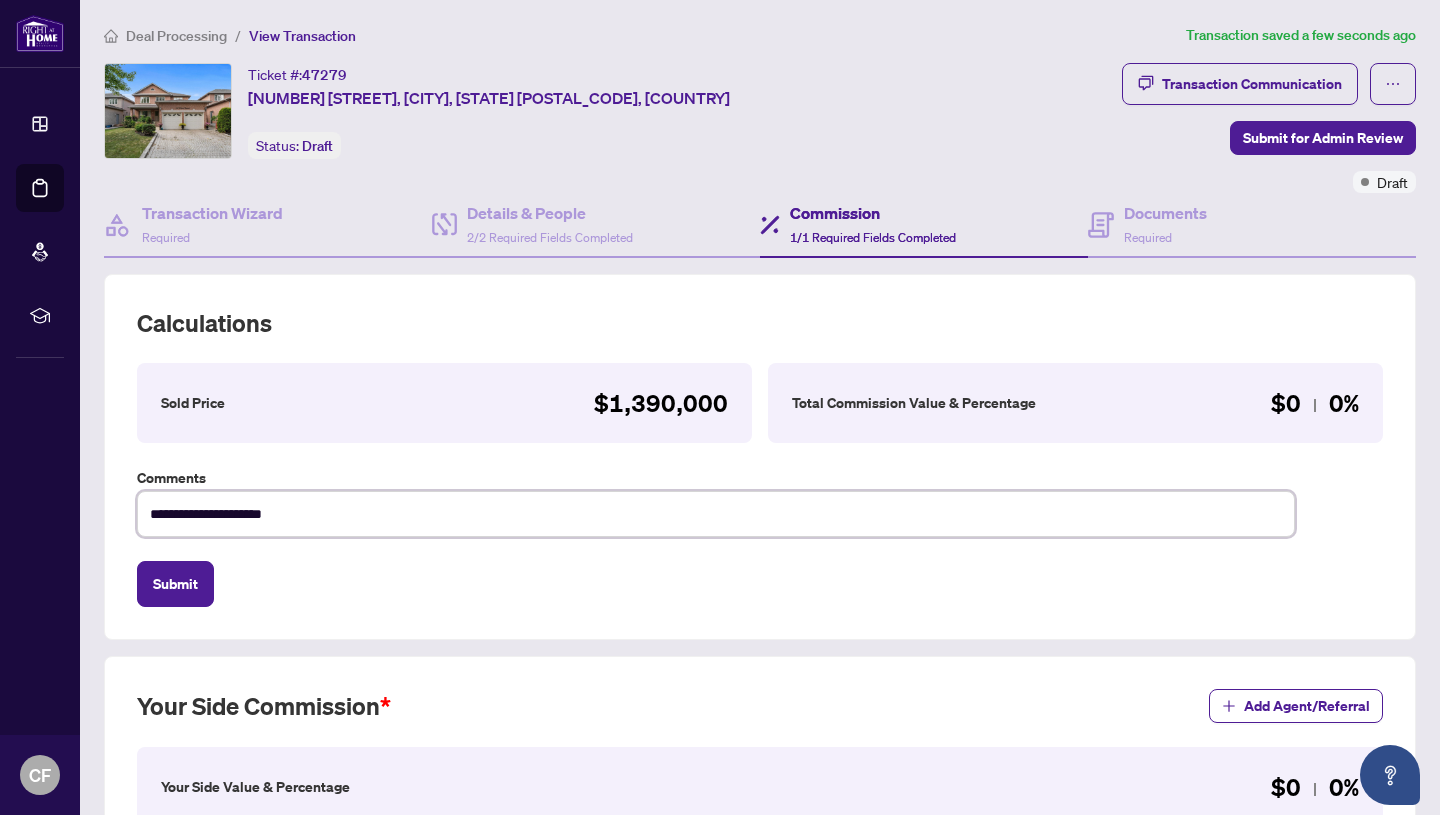 type on "**********" 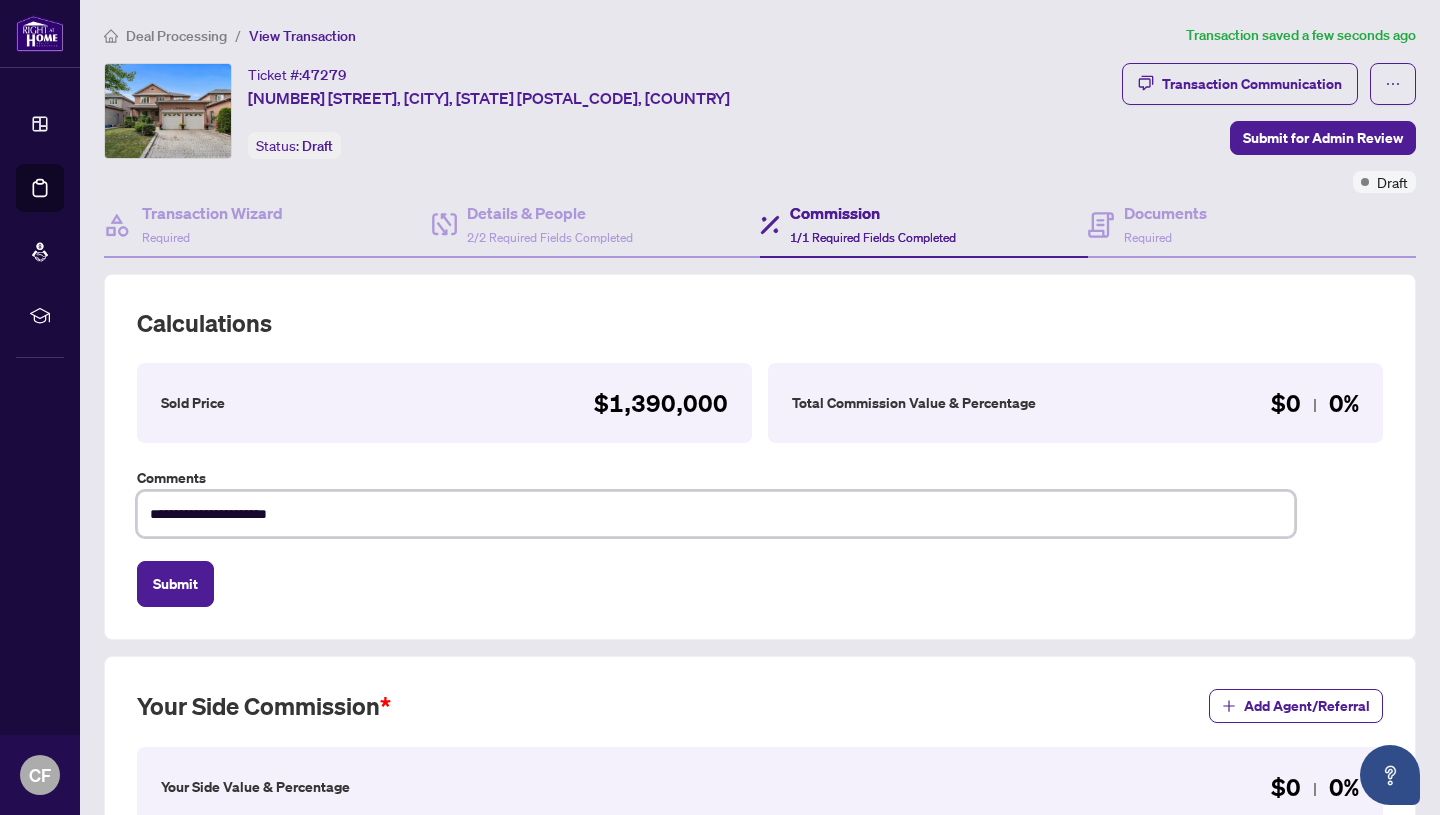 type on "**********" 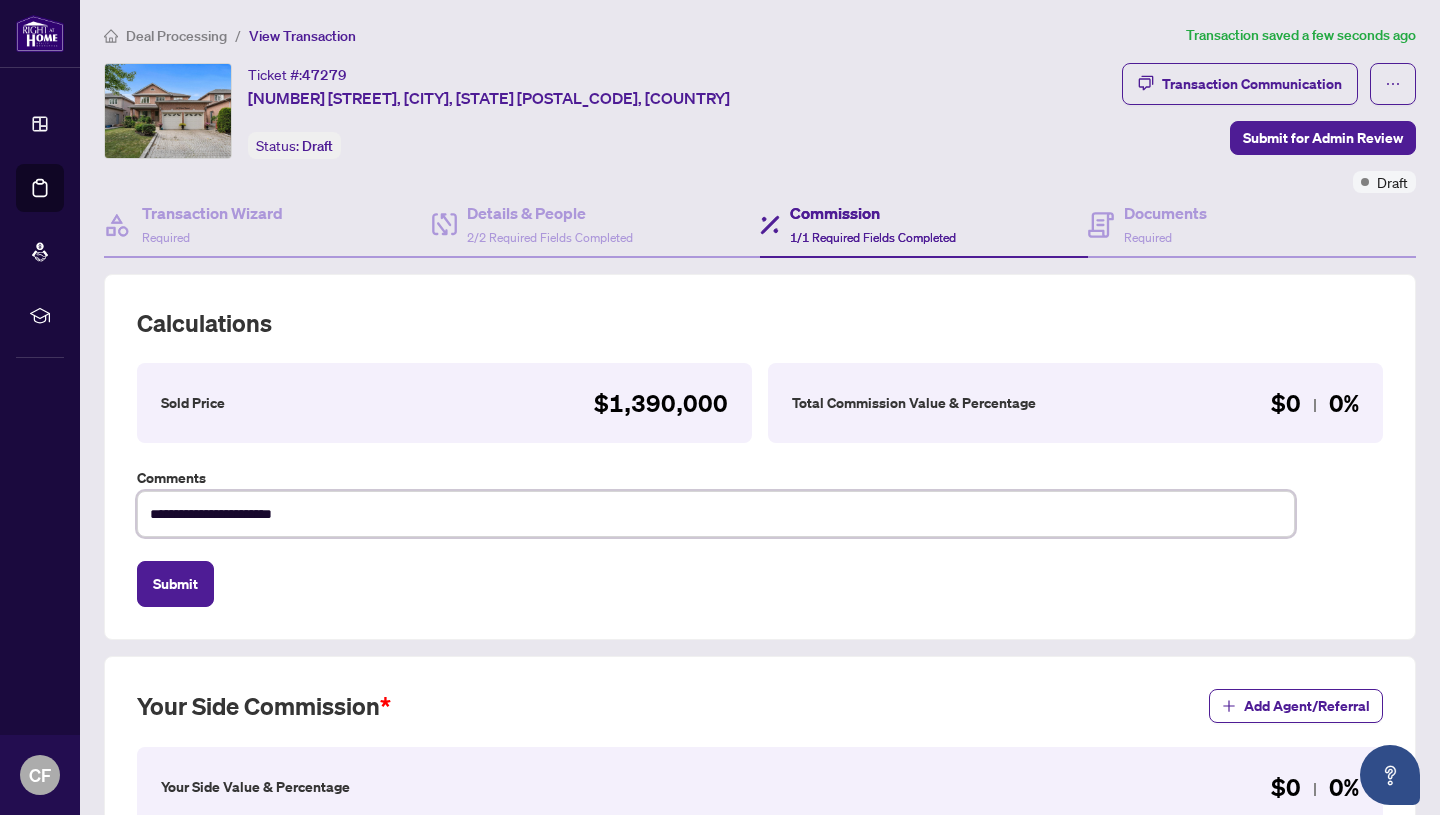 type on "**********" 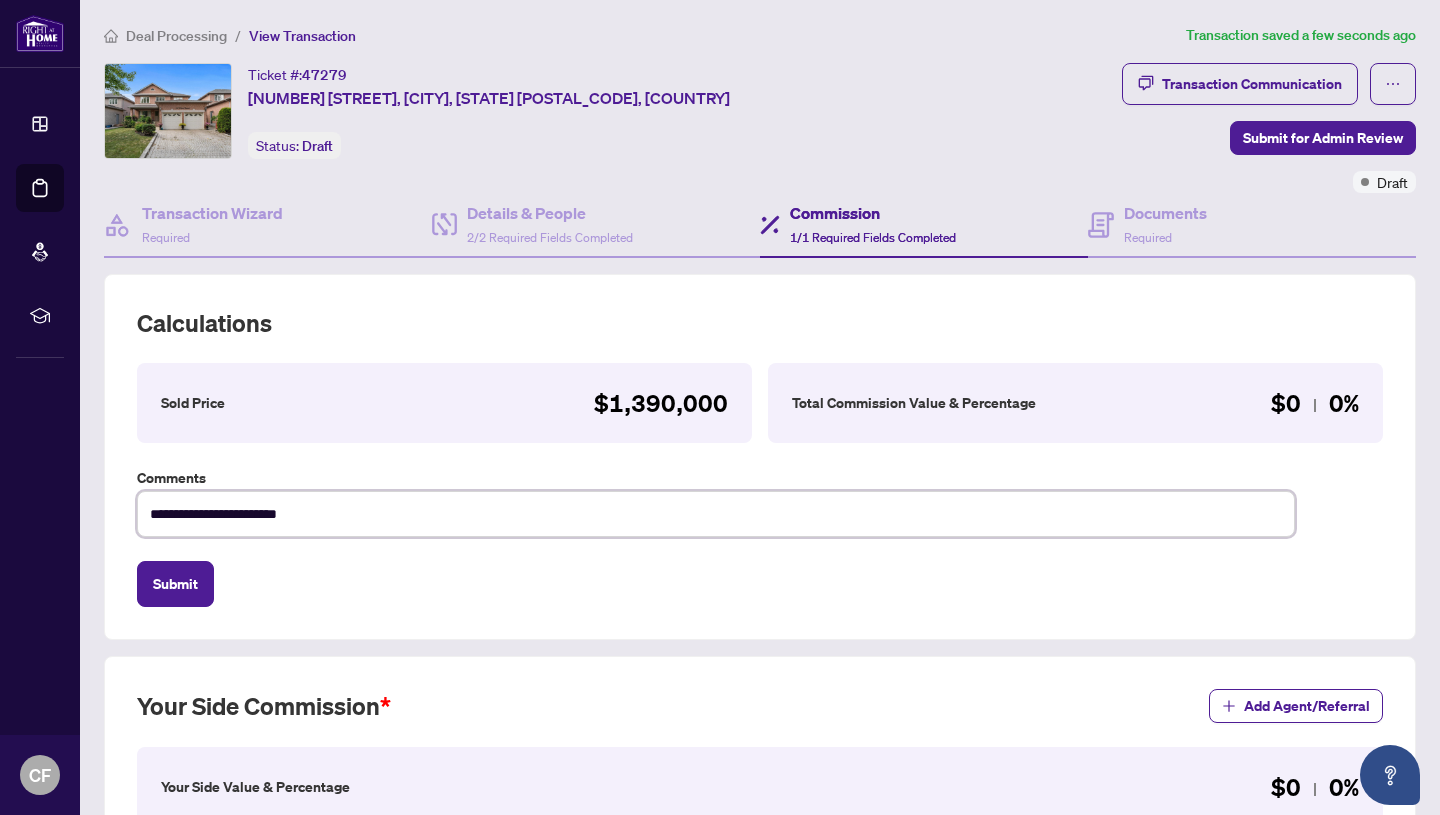 type on "**********" 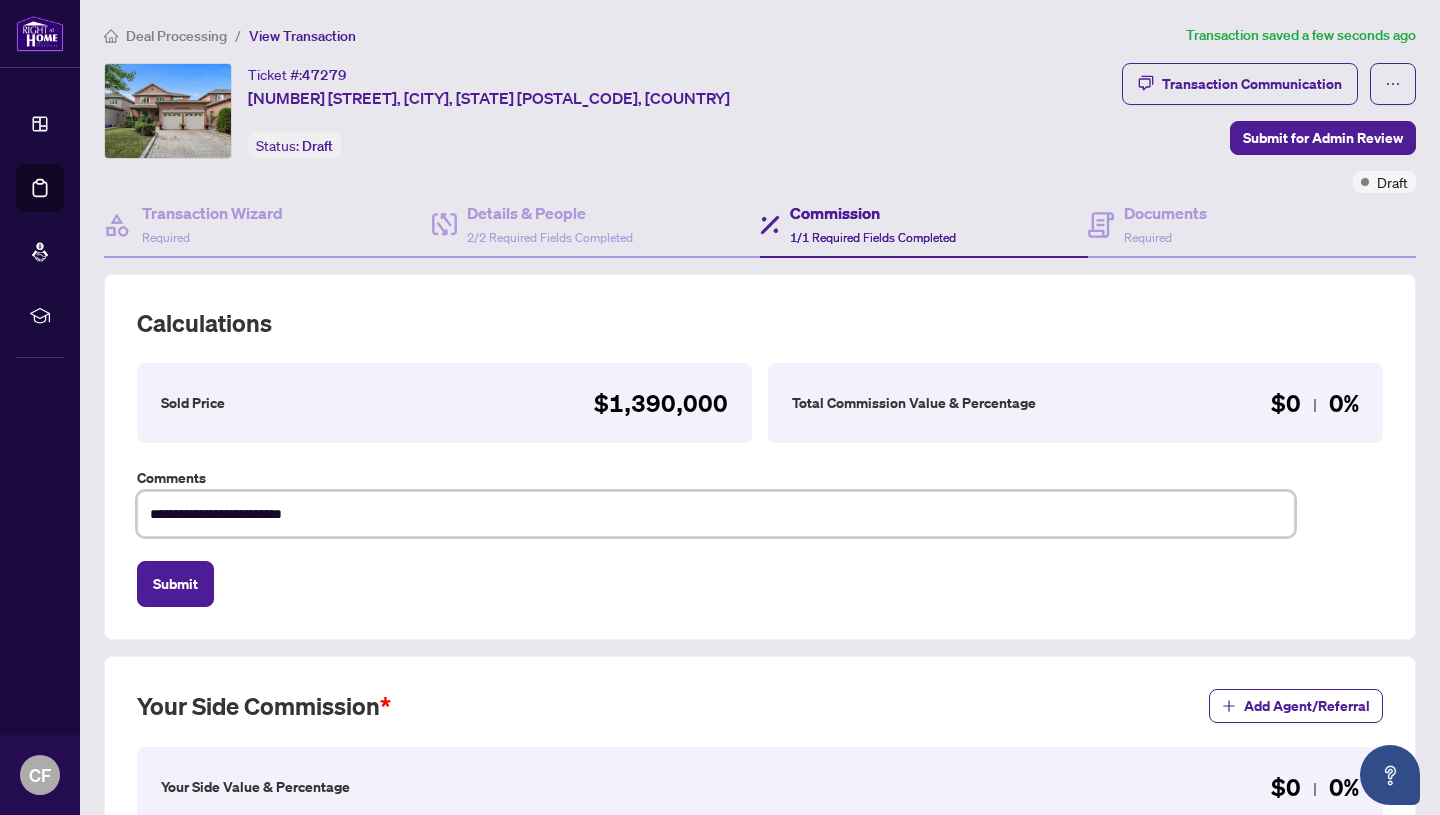 type on "**********" 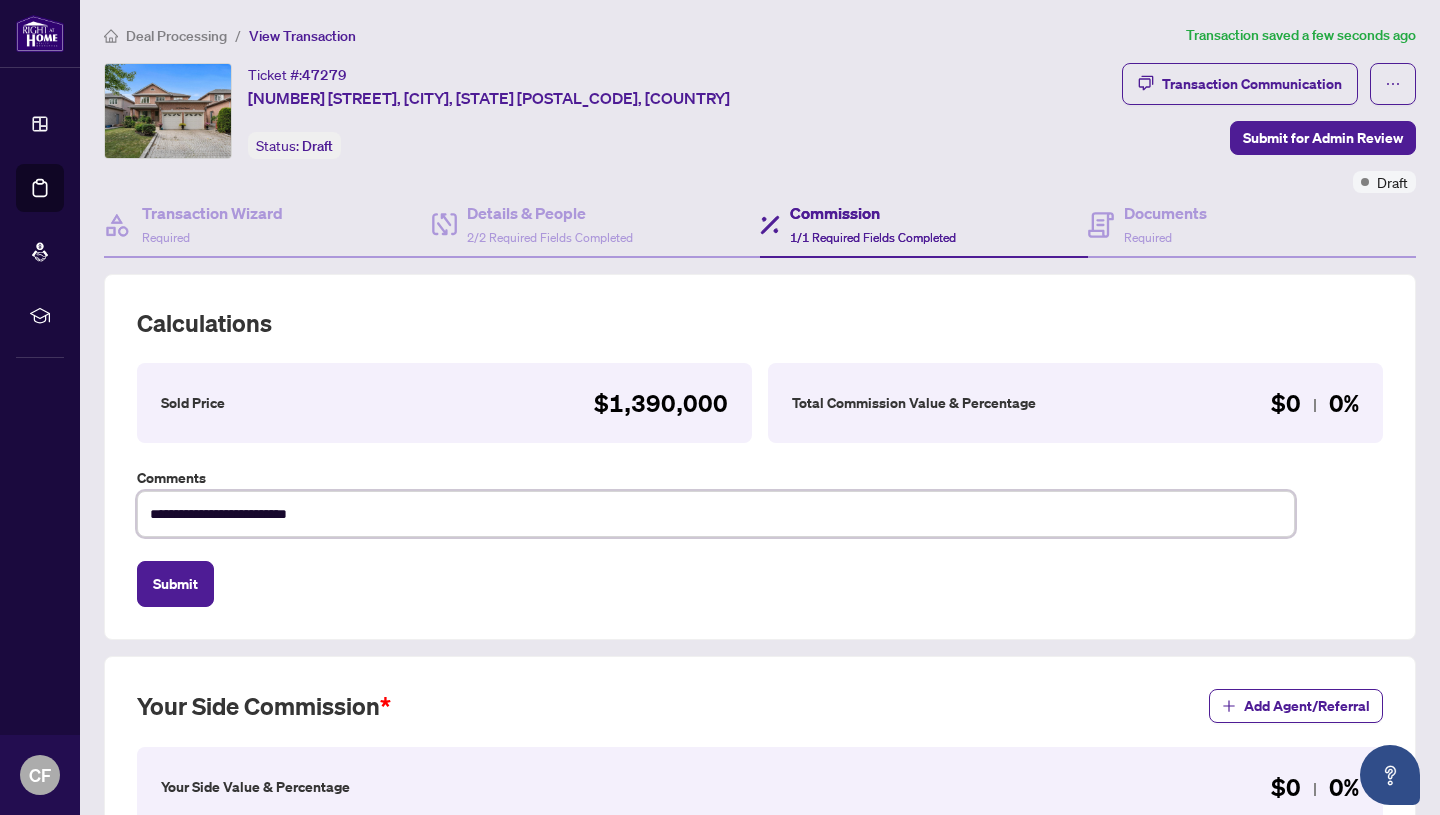 type on "**********" 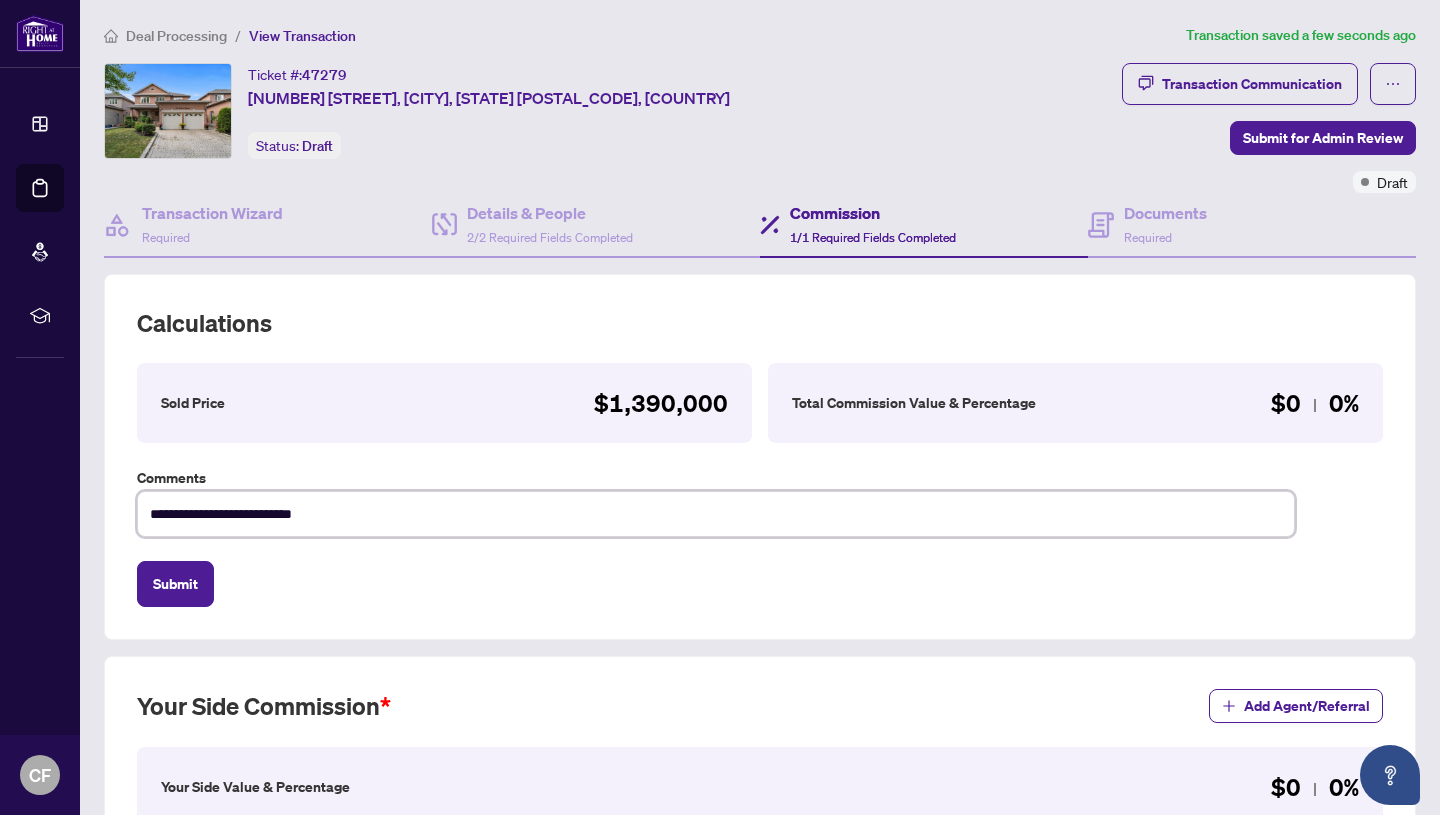 type on "**********" 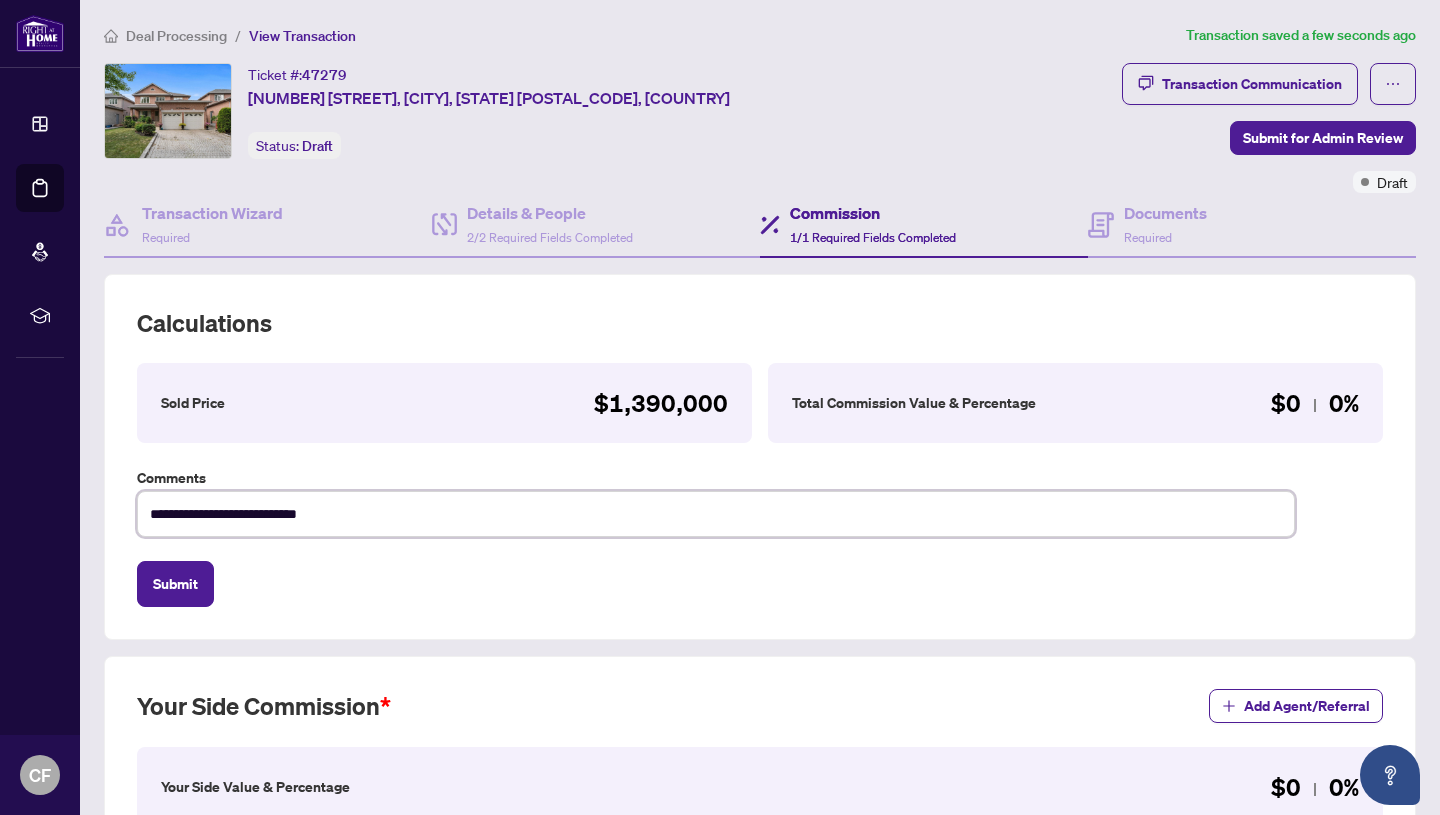 type on "**********" 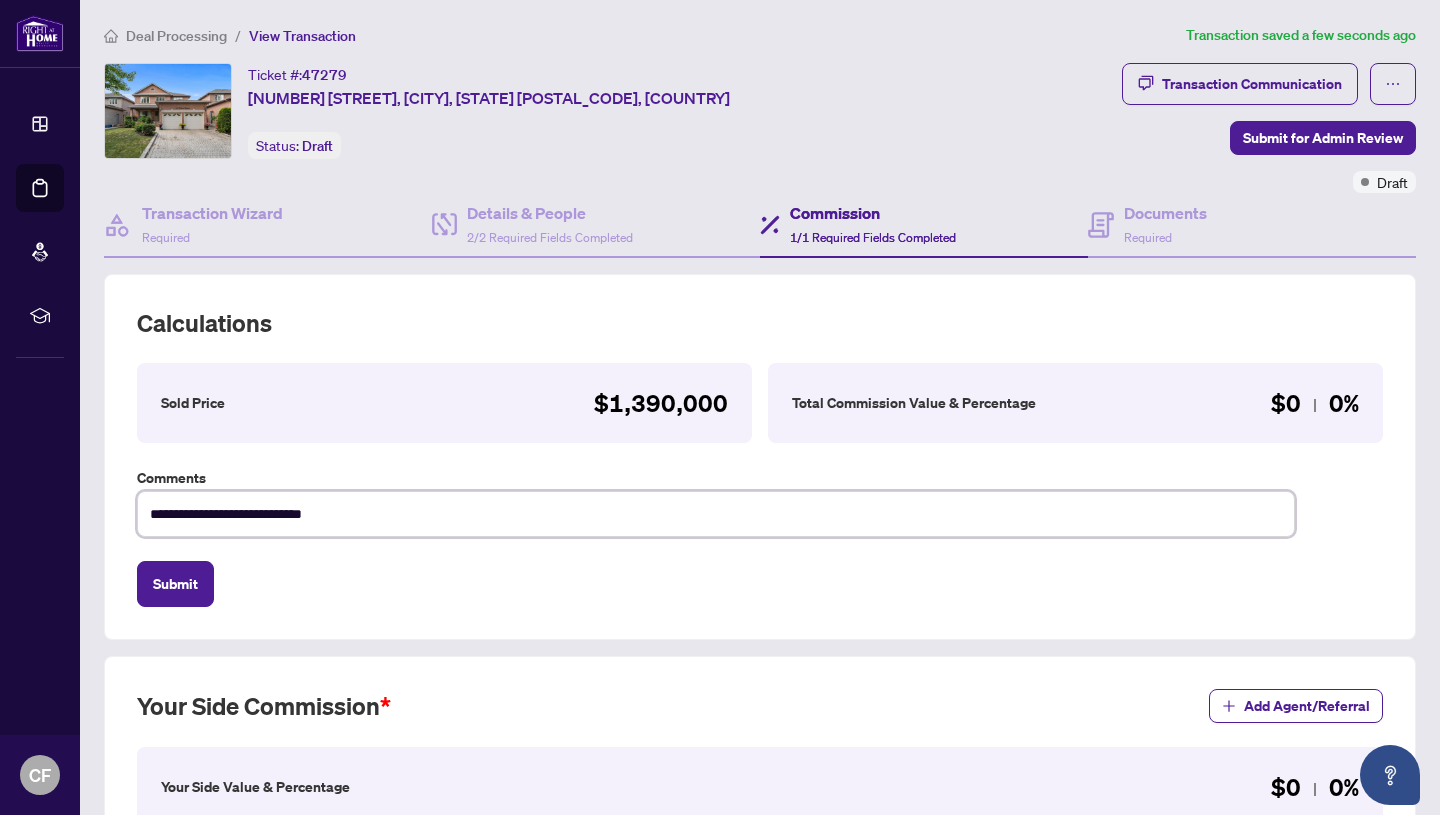type on "**********" 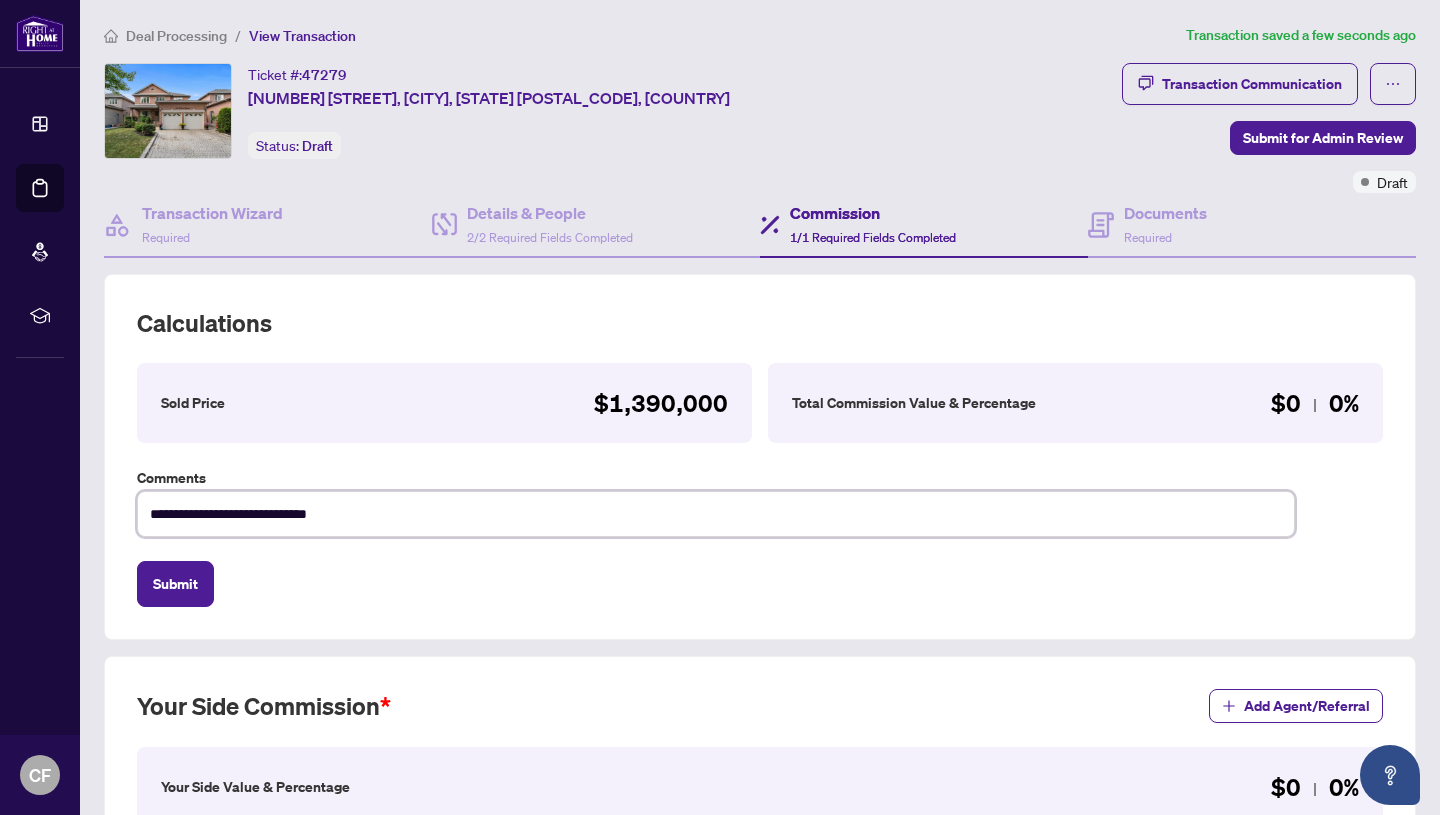 type on "**********" 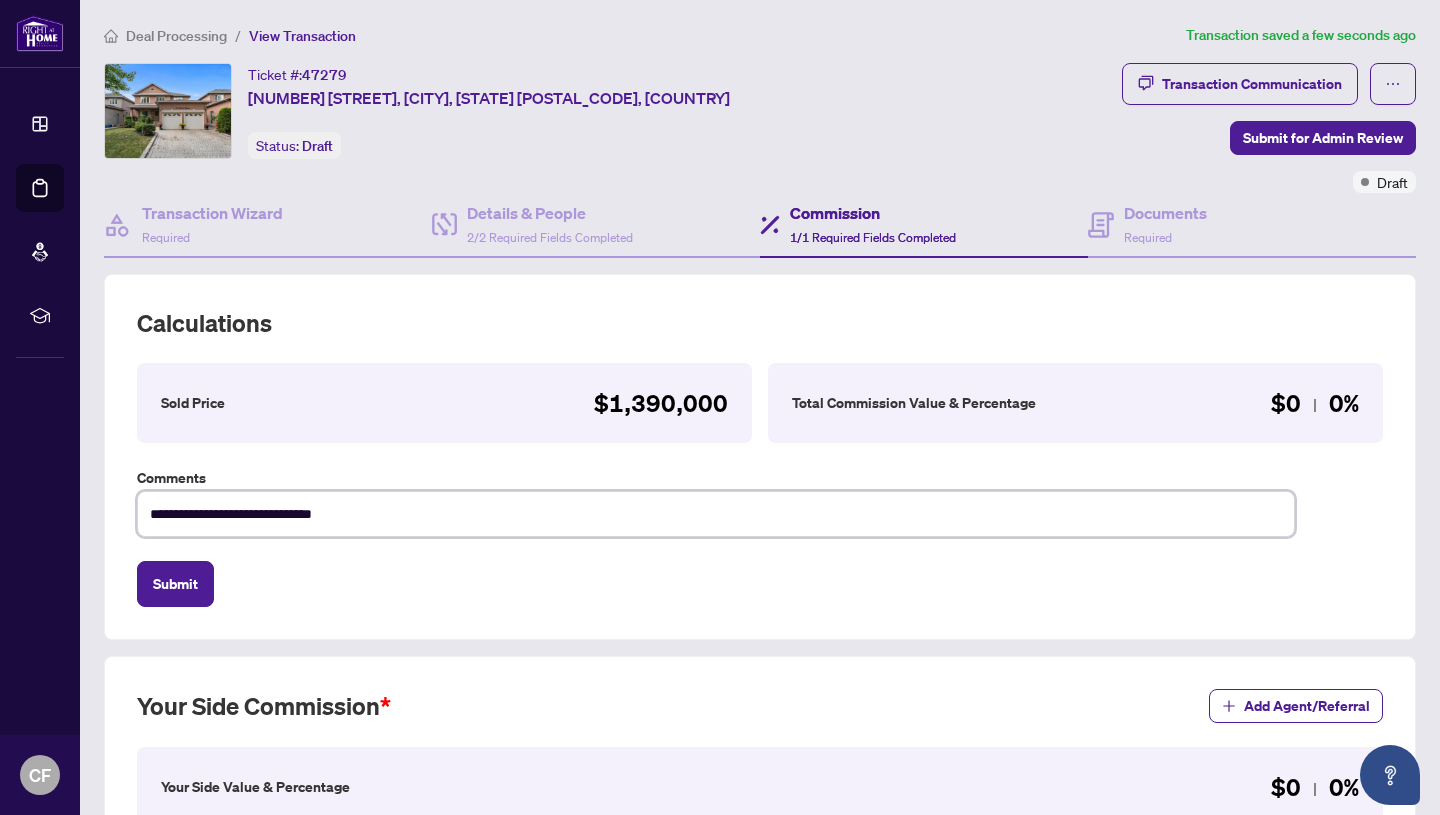 type on "**********" 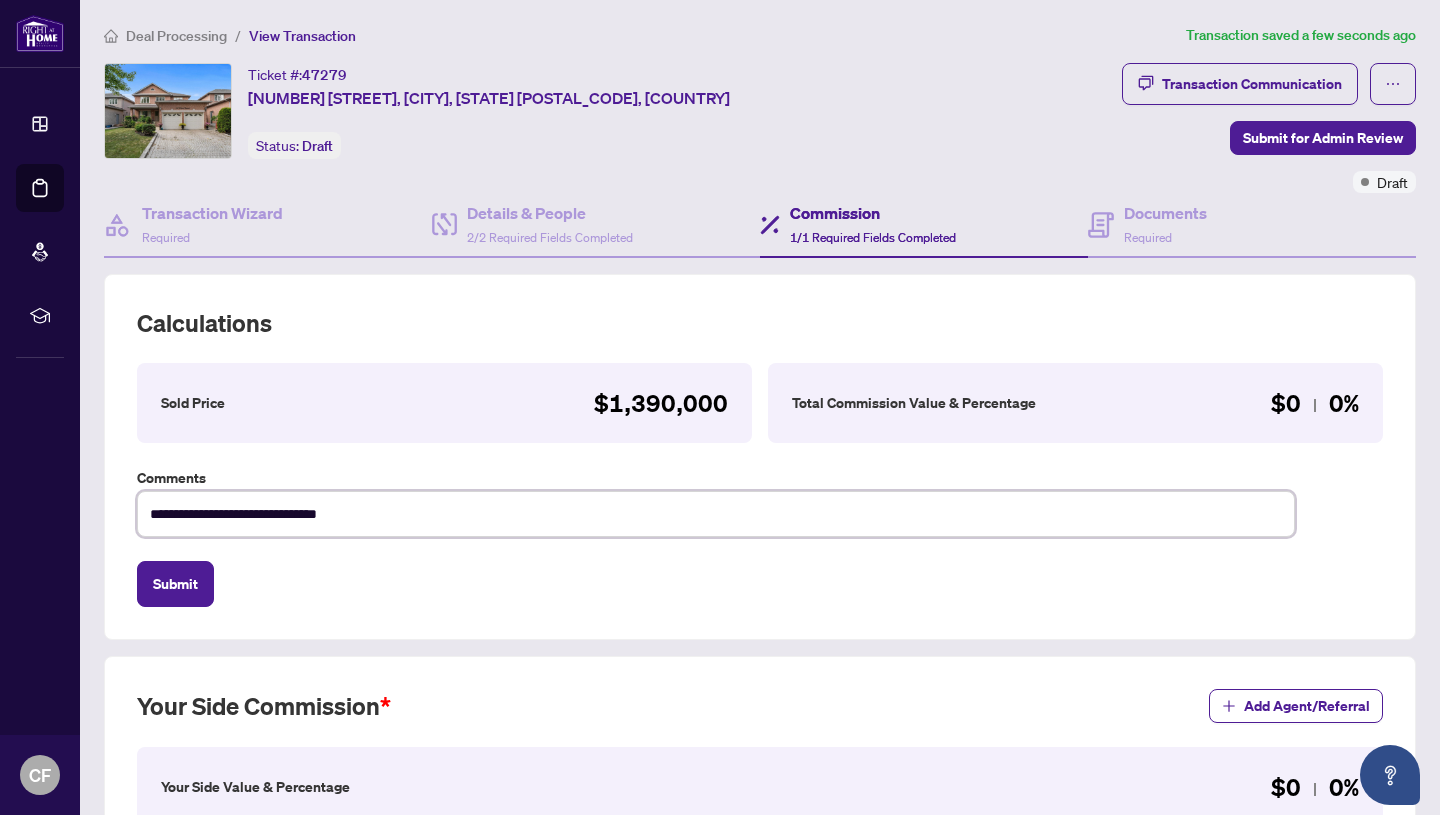 type on "**********" 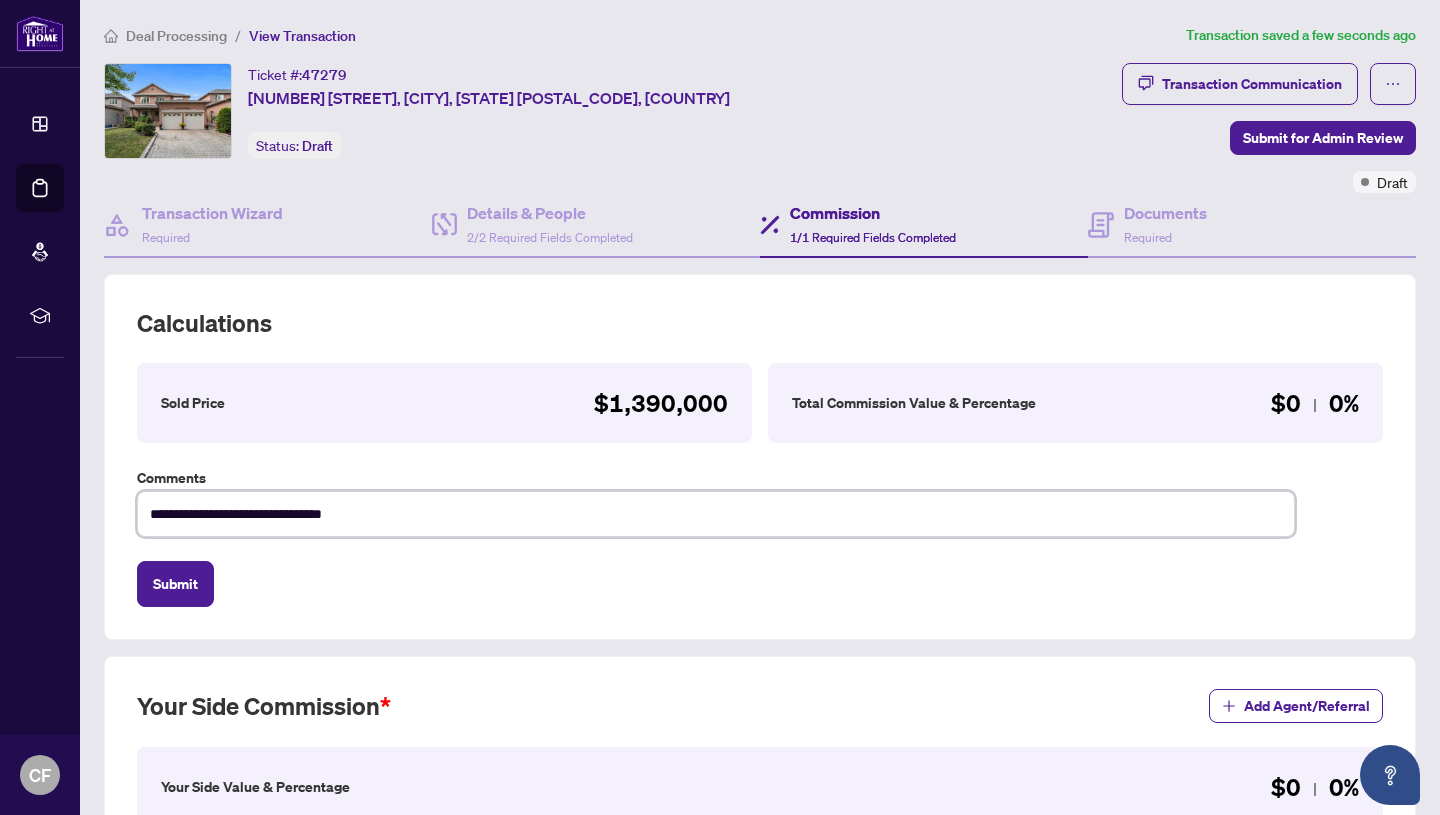type on "**********" 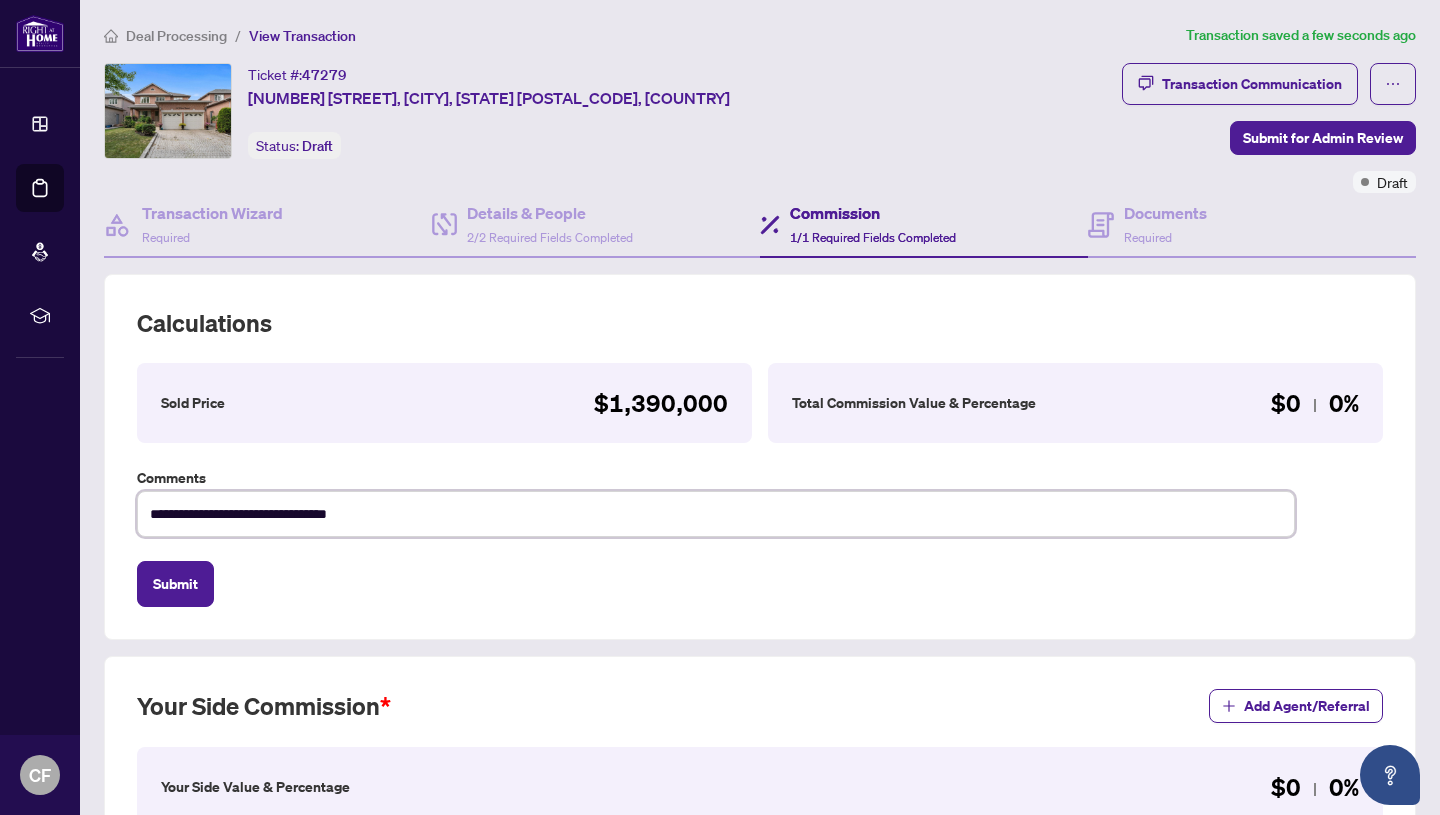 type on "**********" 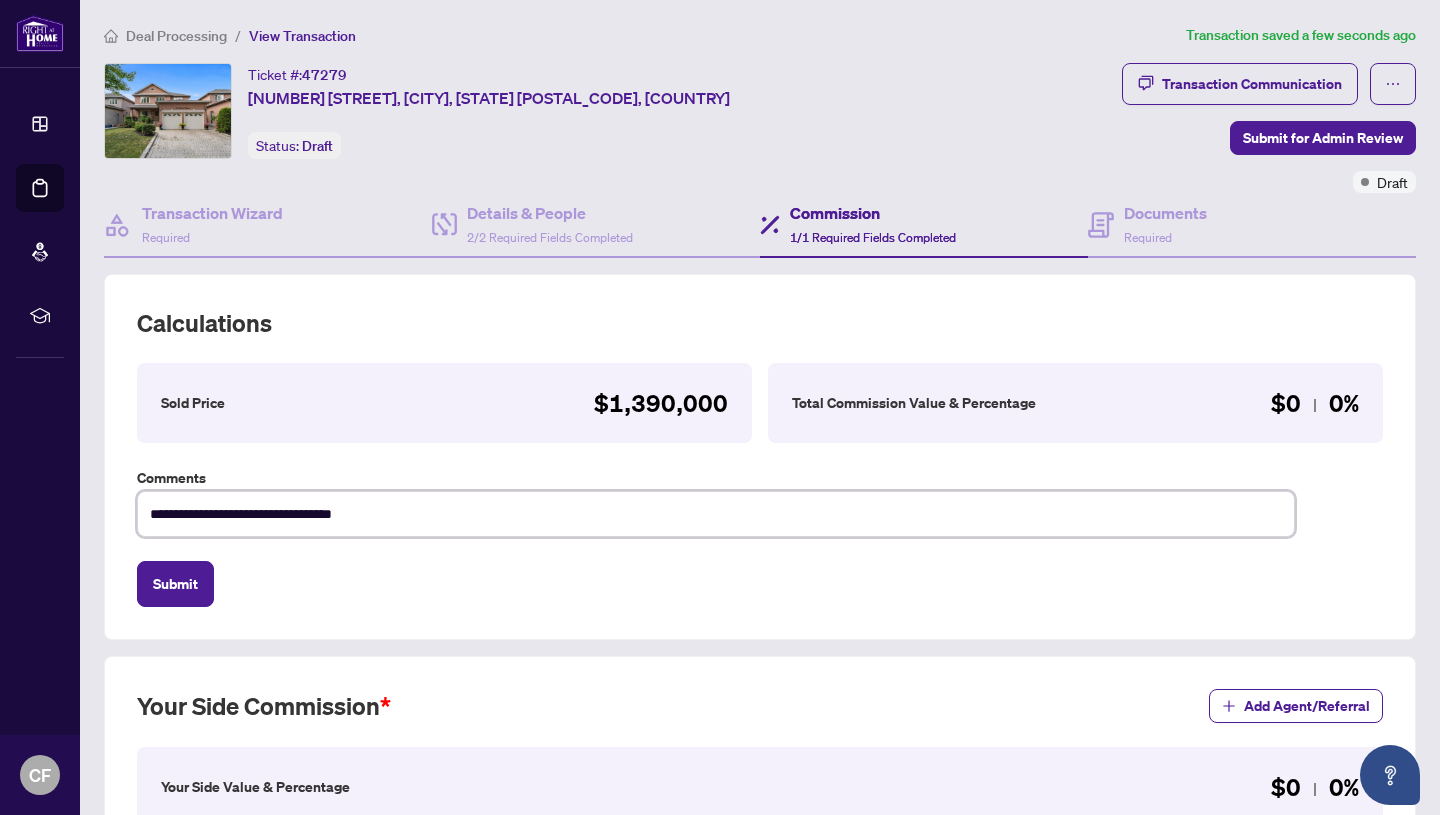 type on "**********" 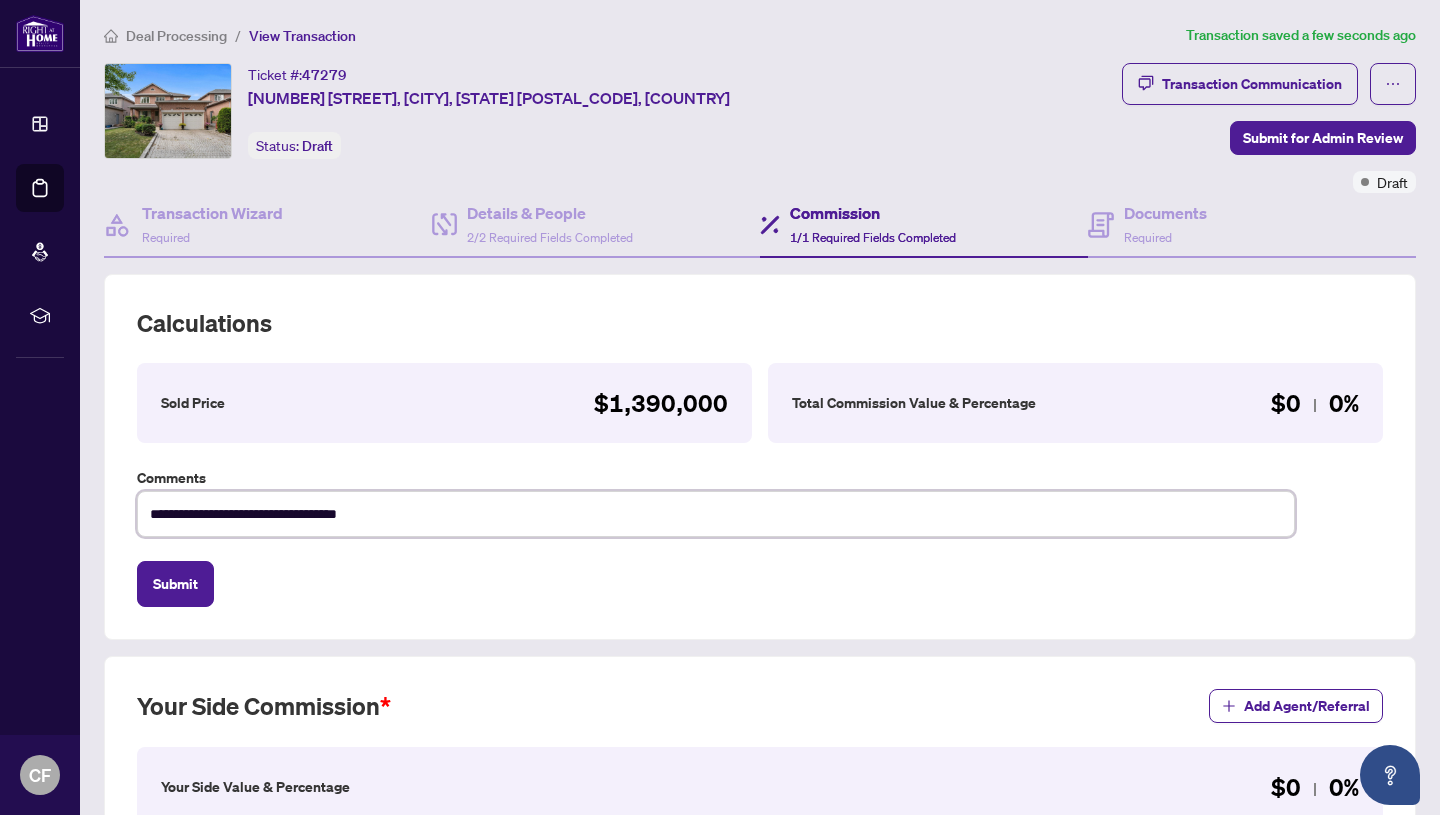 type on "**********" 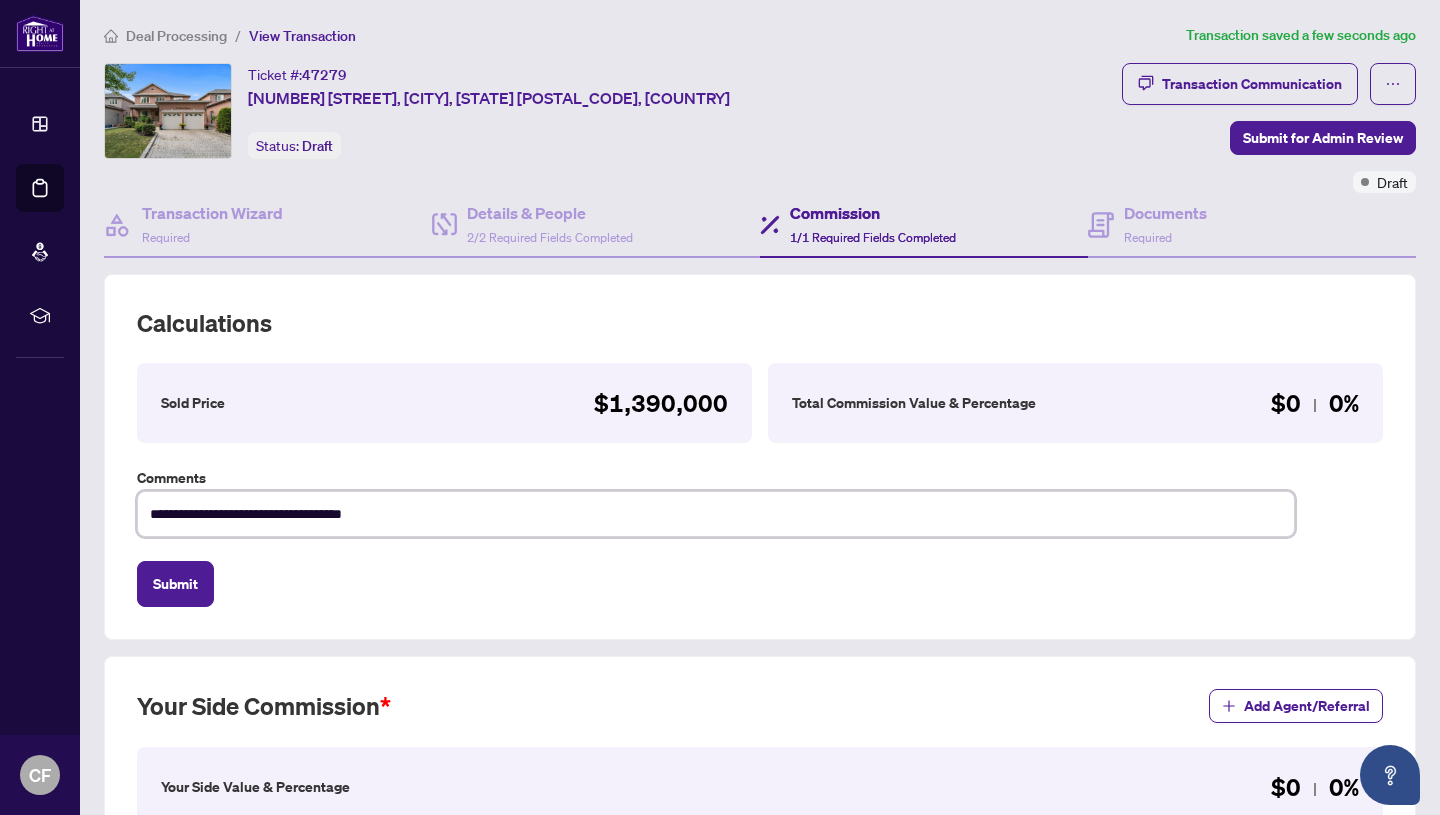 type on "**********" 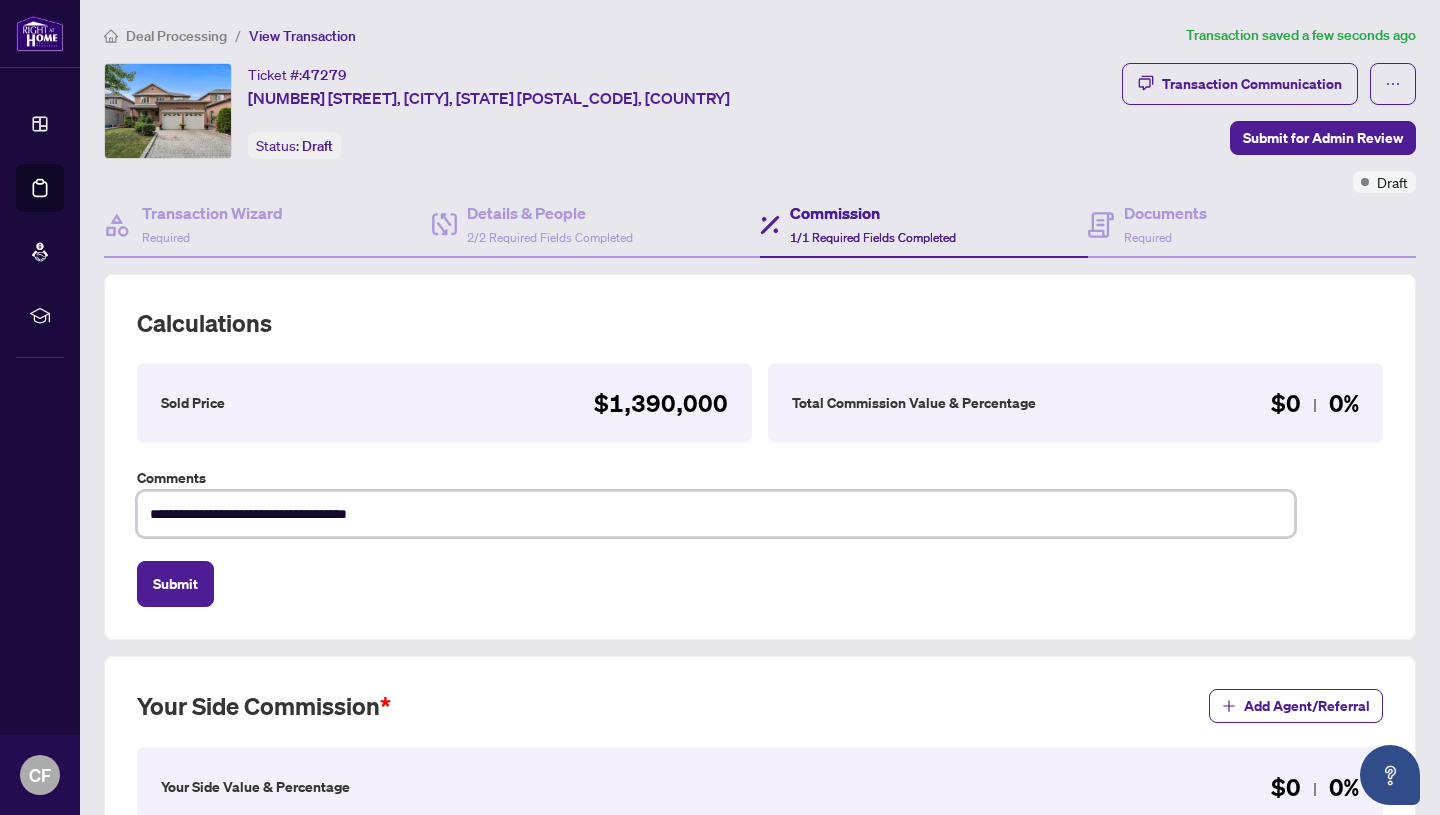 type on "**********" 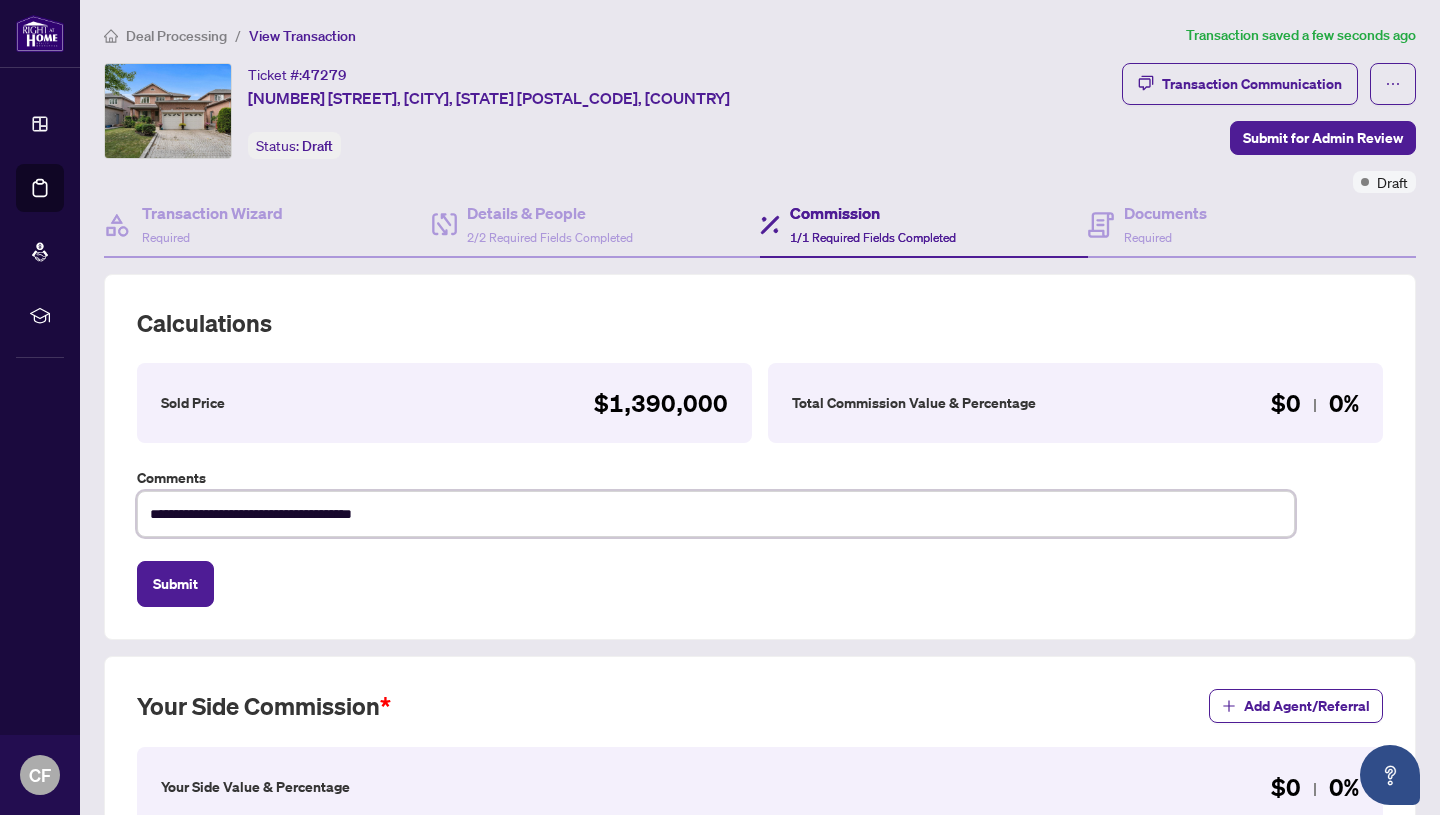 type on "**********" 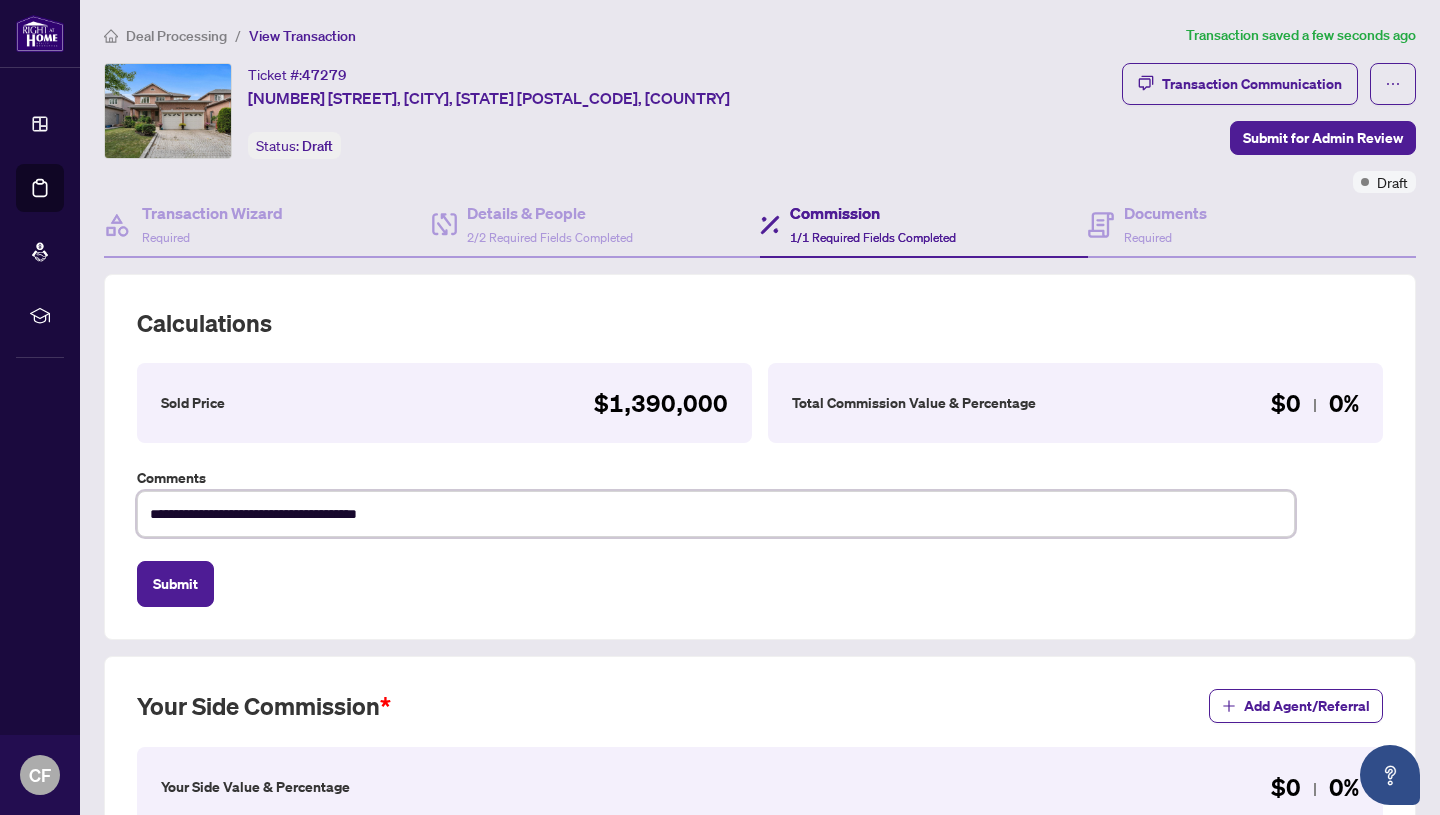 type on "**********" 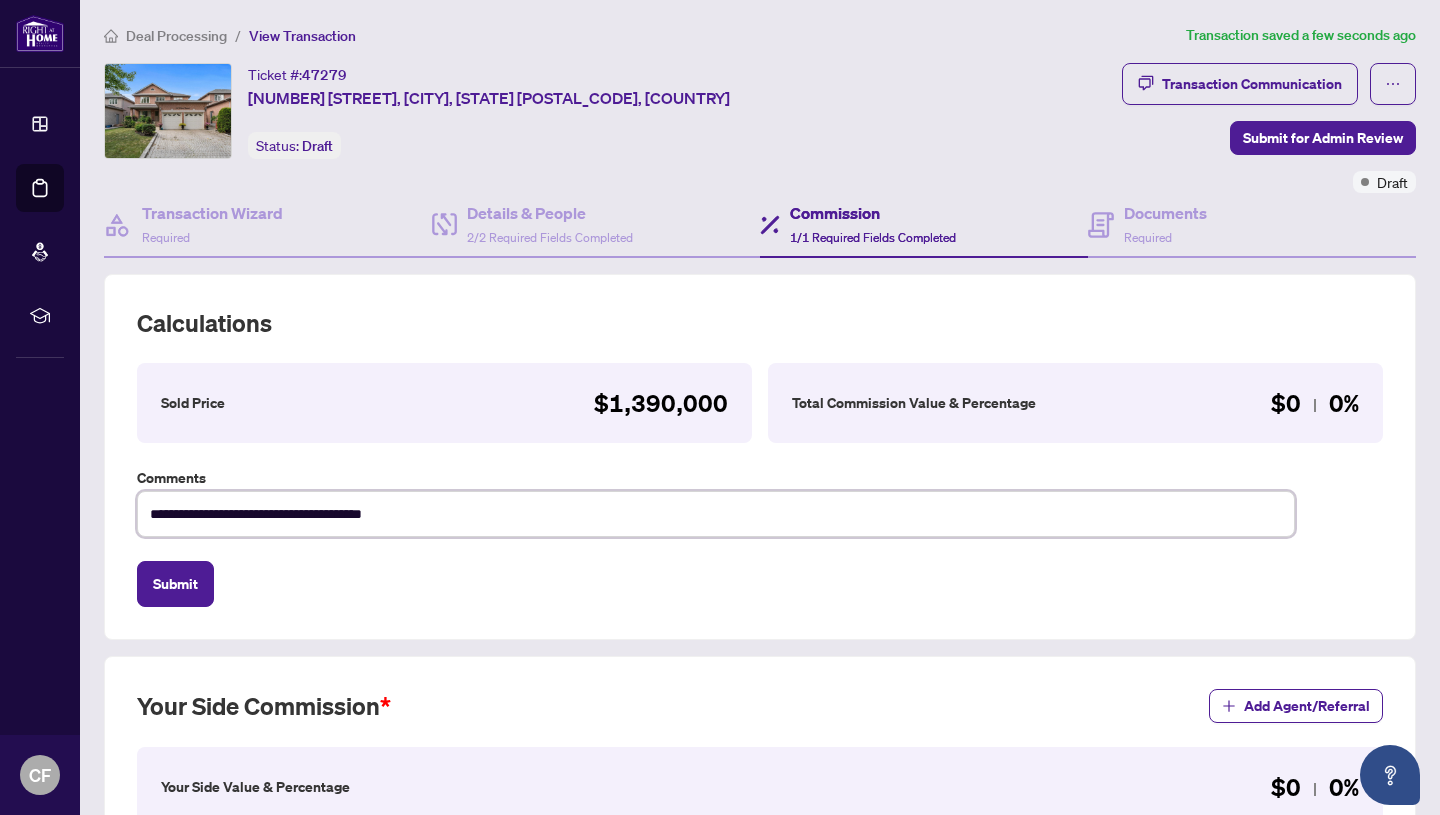 type on "**********" 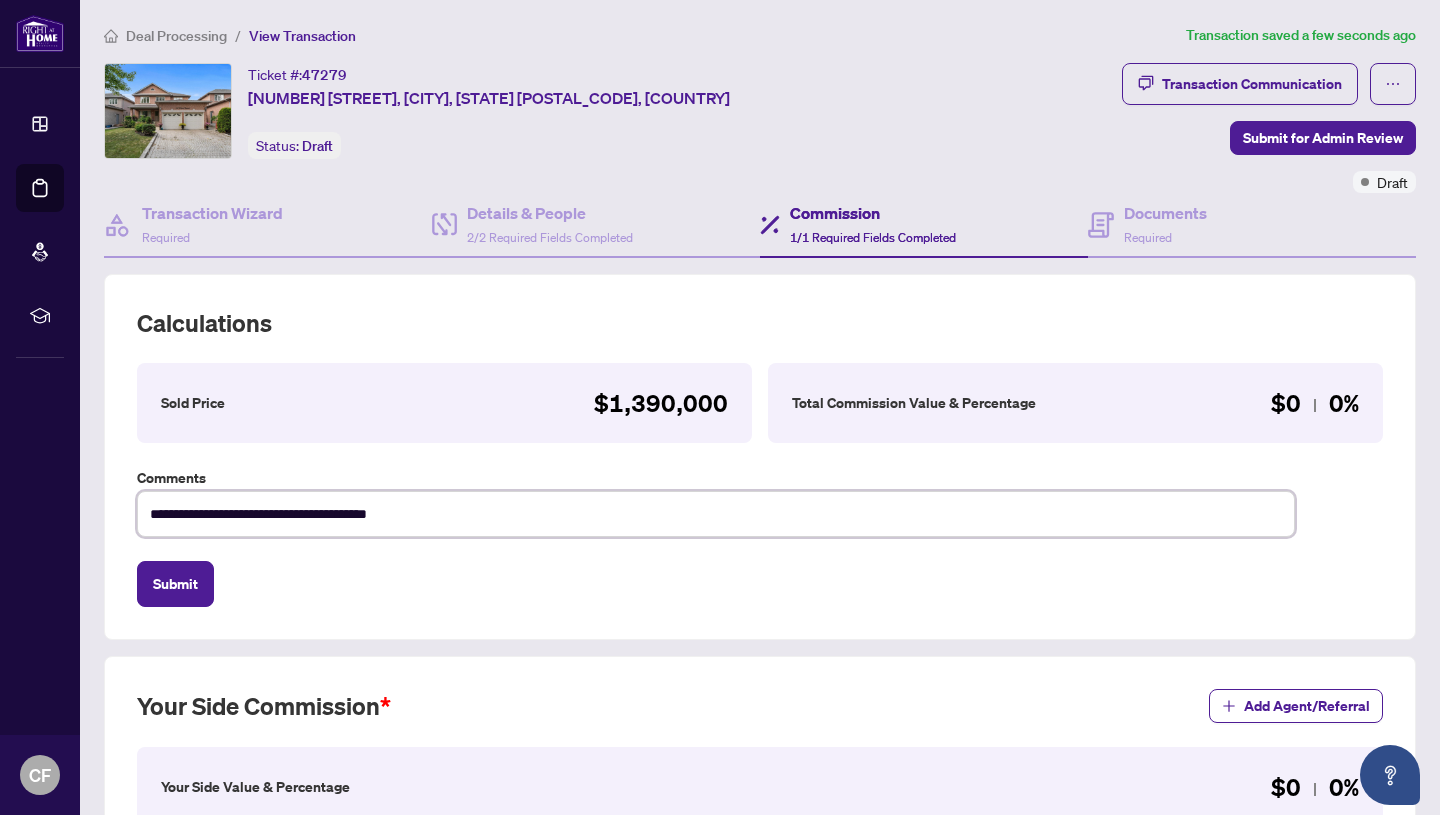 type on "**********" 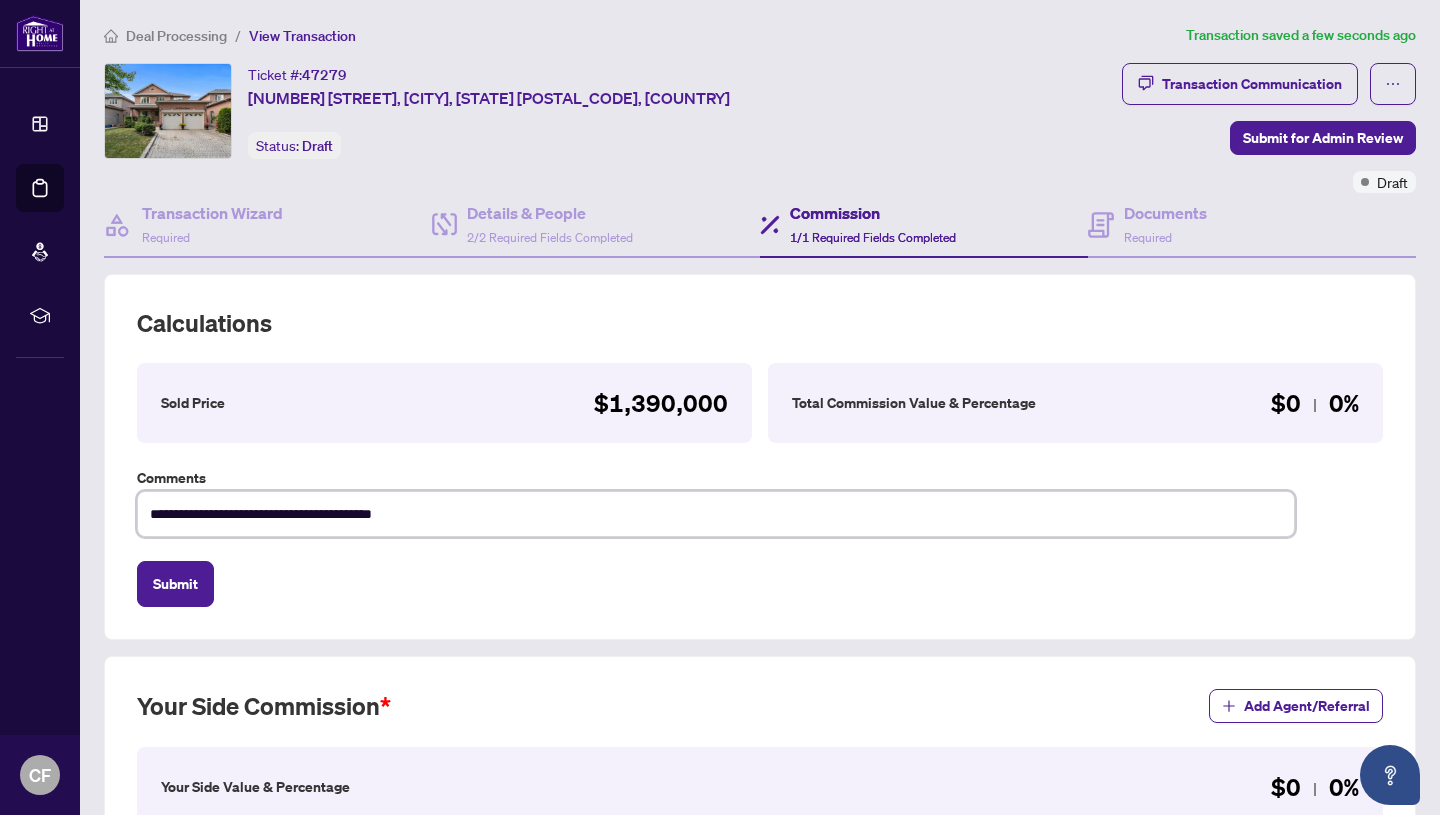 type on "**********" 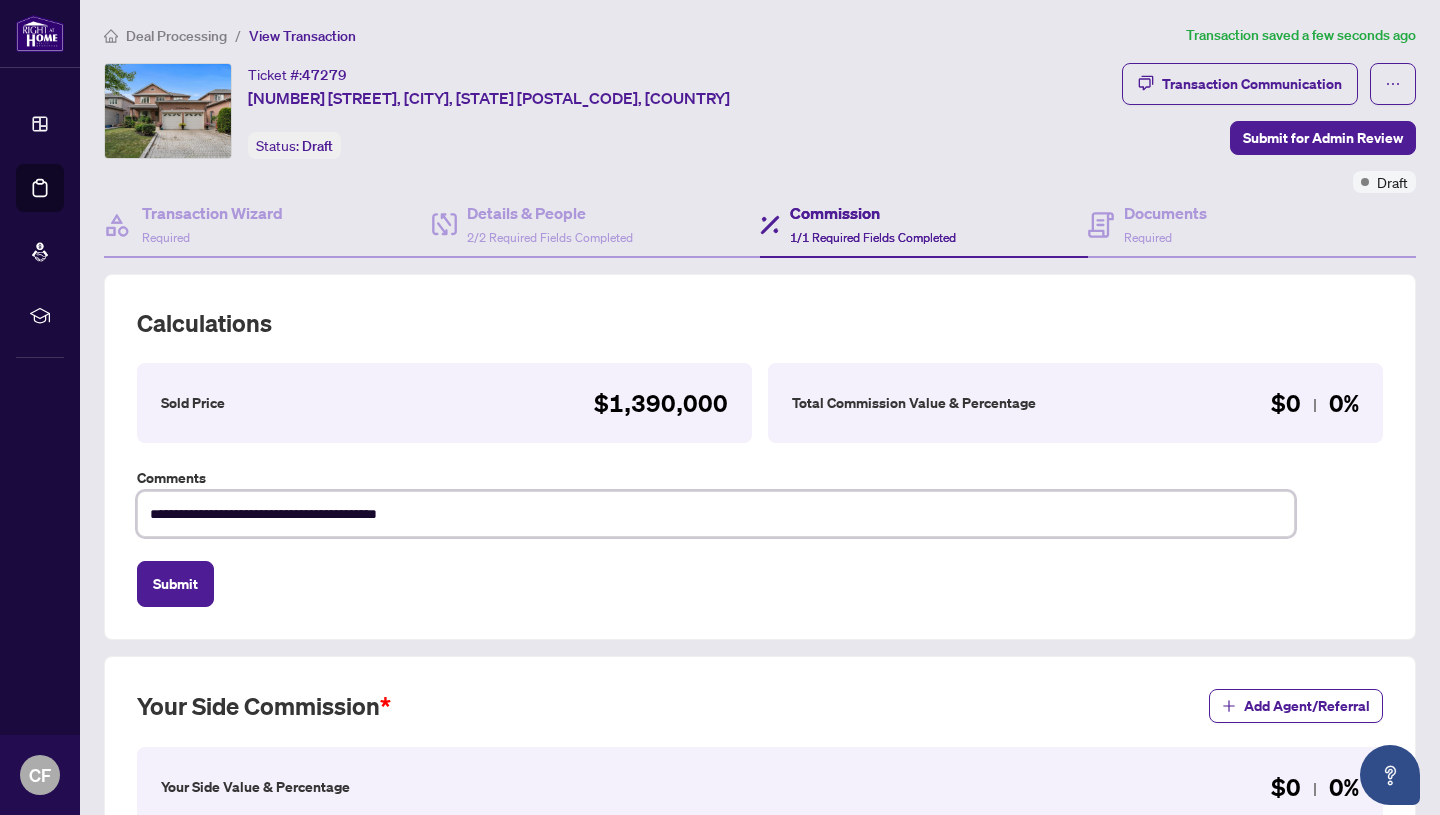 type on "**********" 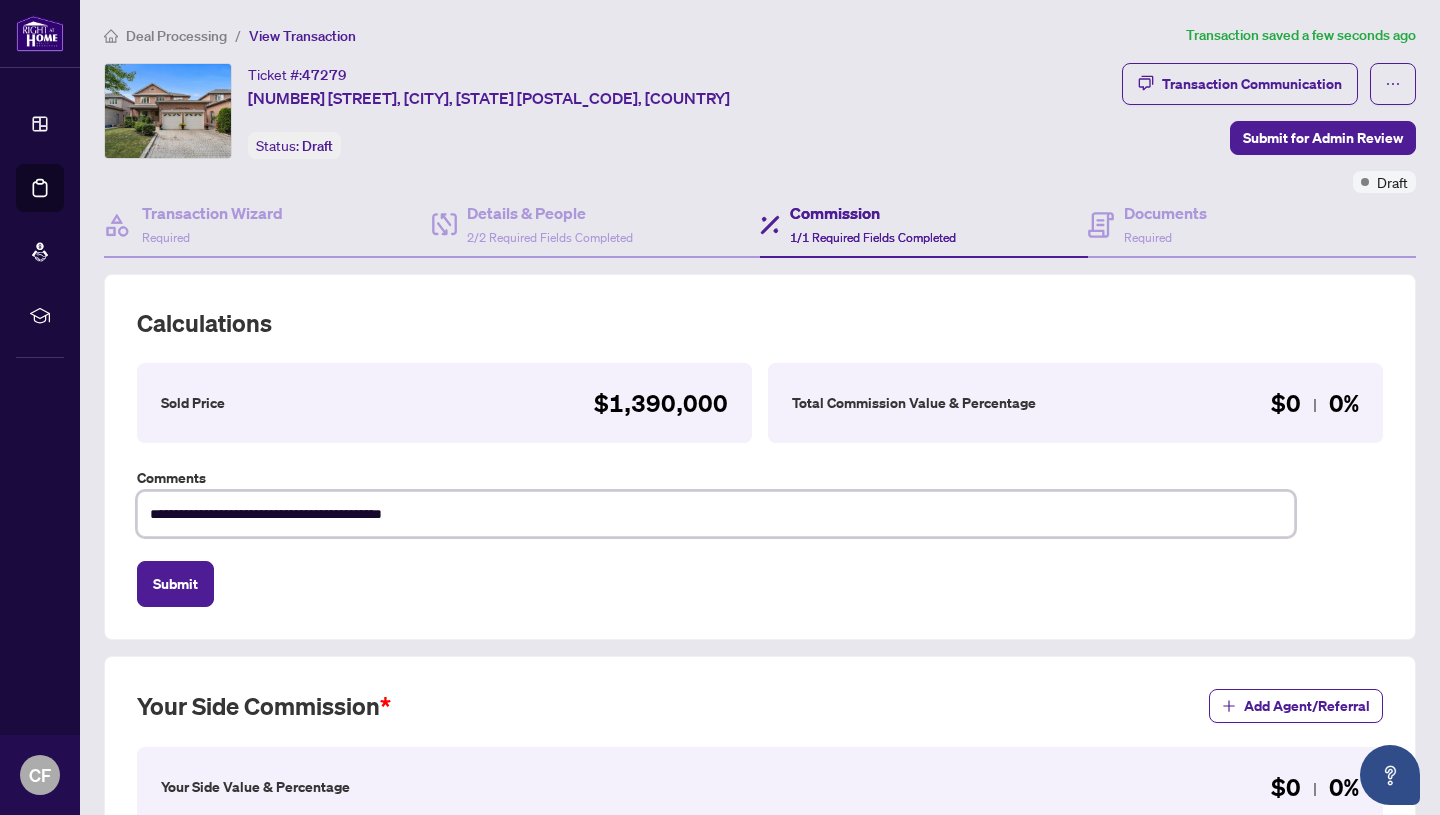 type on "**********" 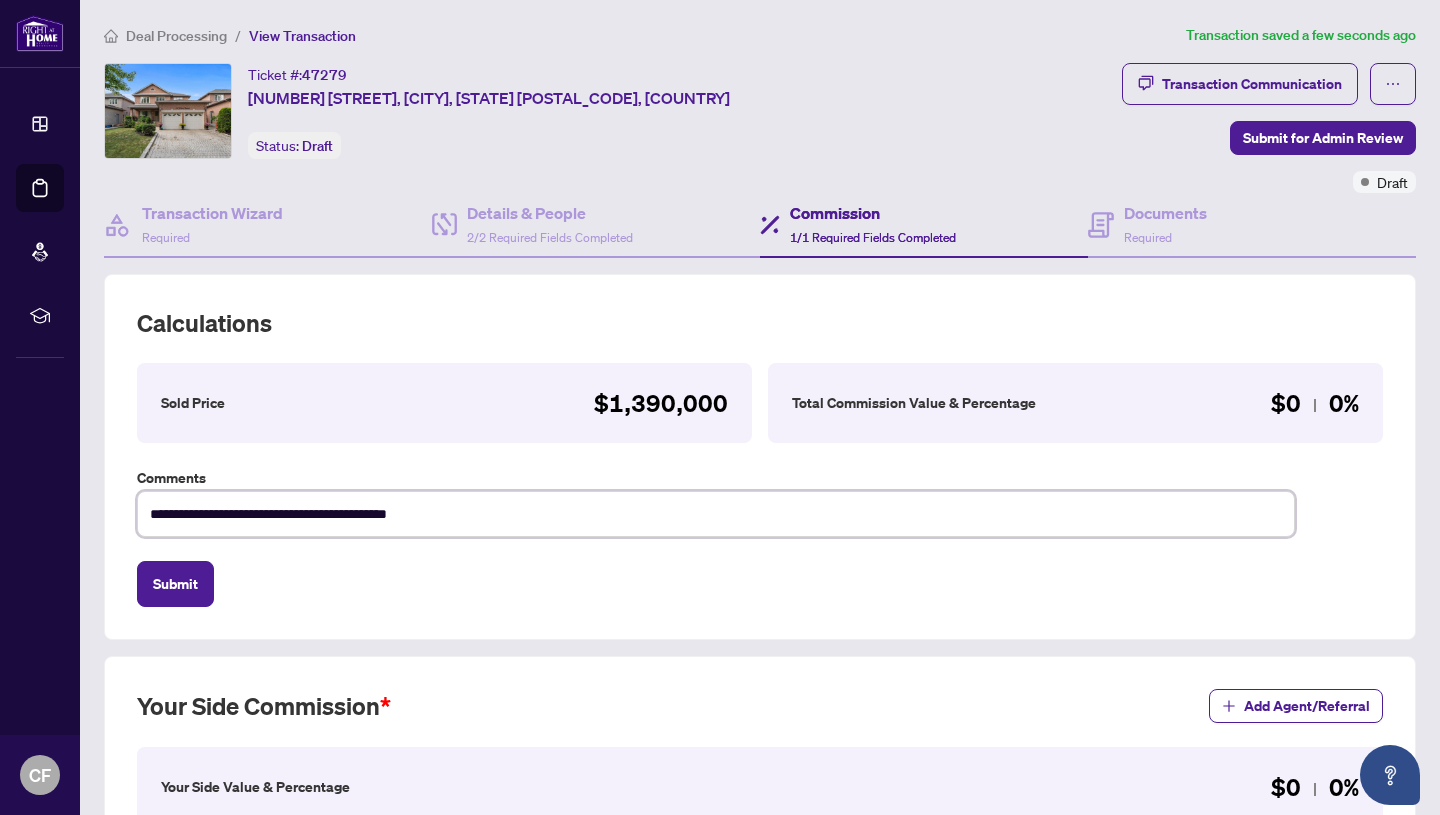type on "**********" 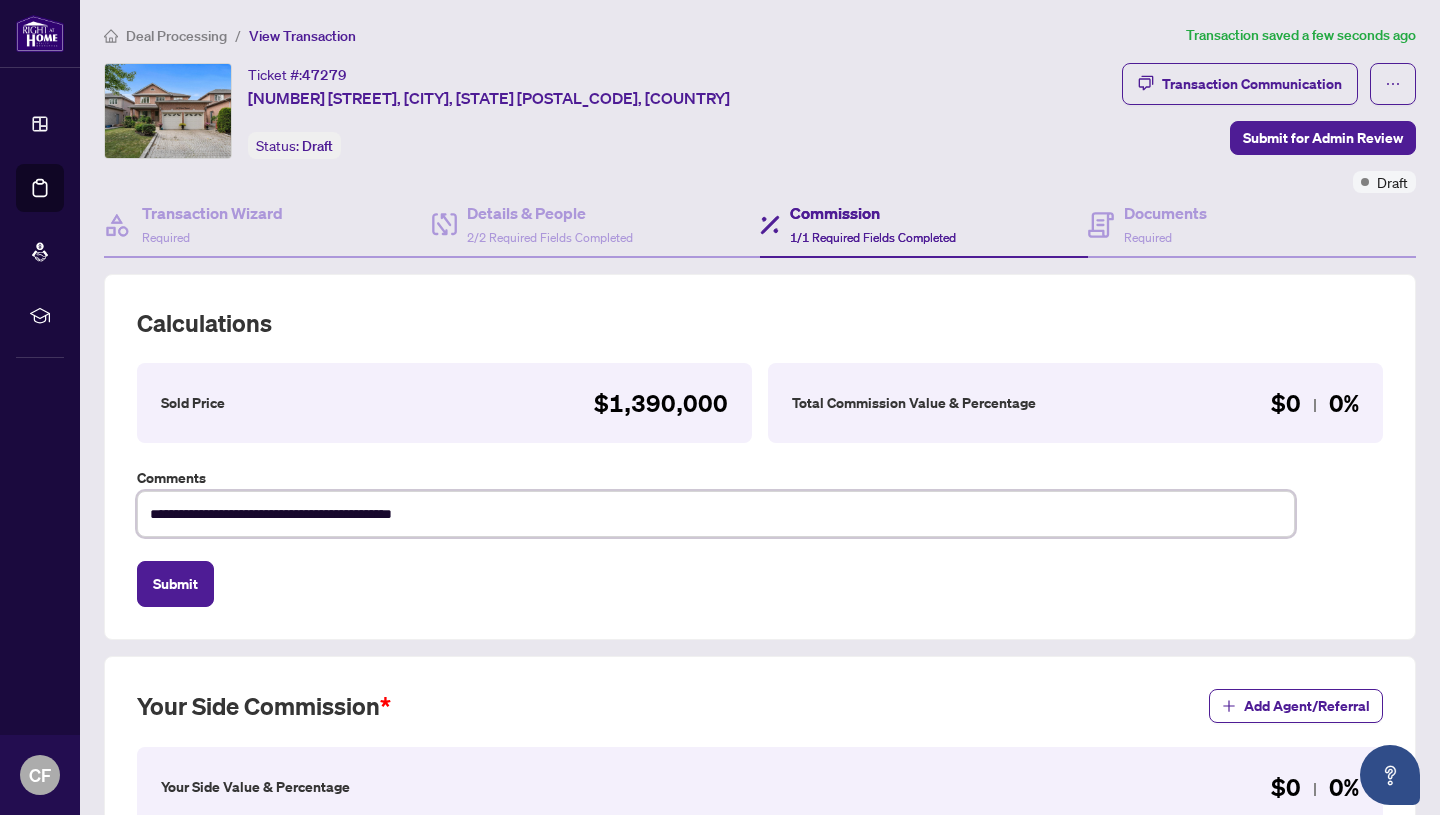 type on "**********" 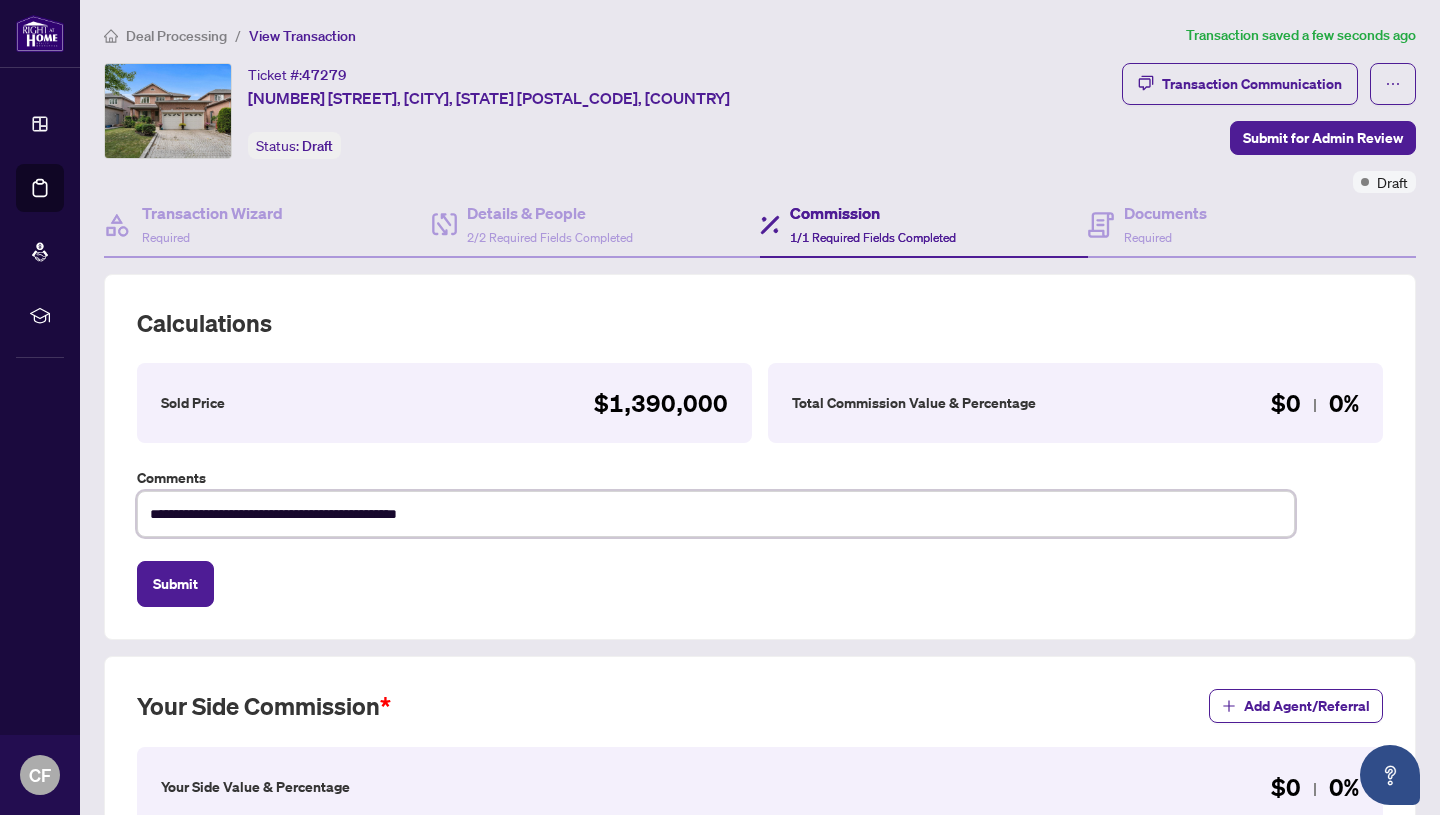 type on "**********" 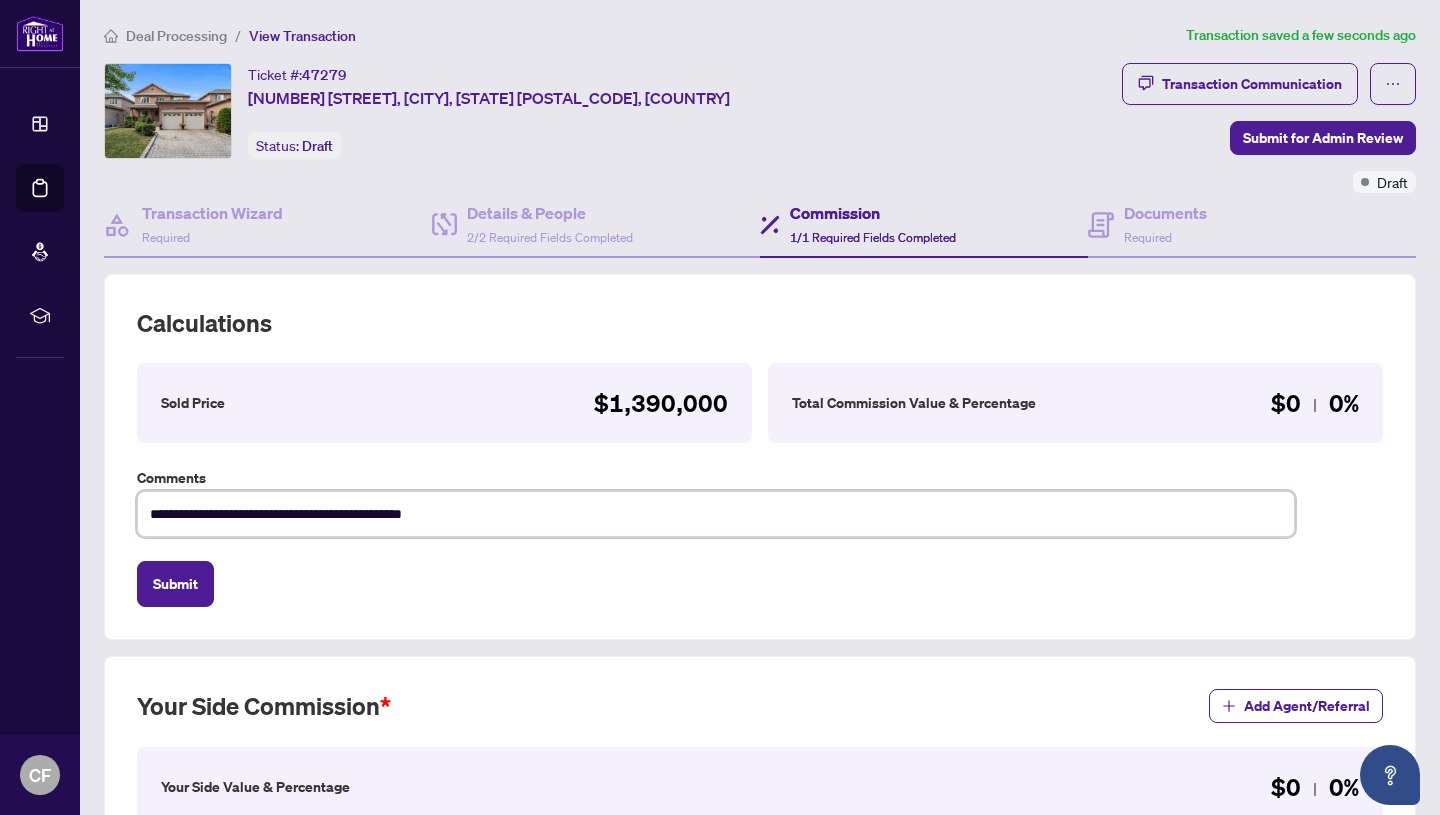 type on "**********" 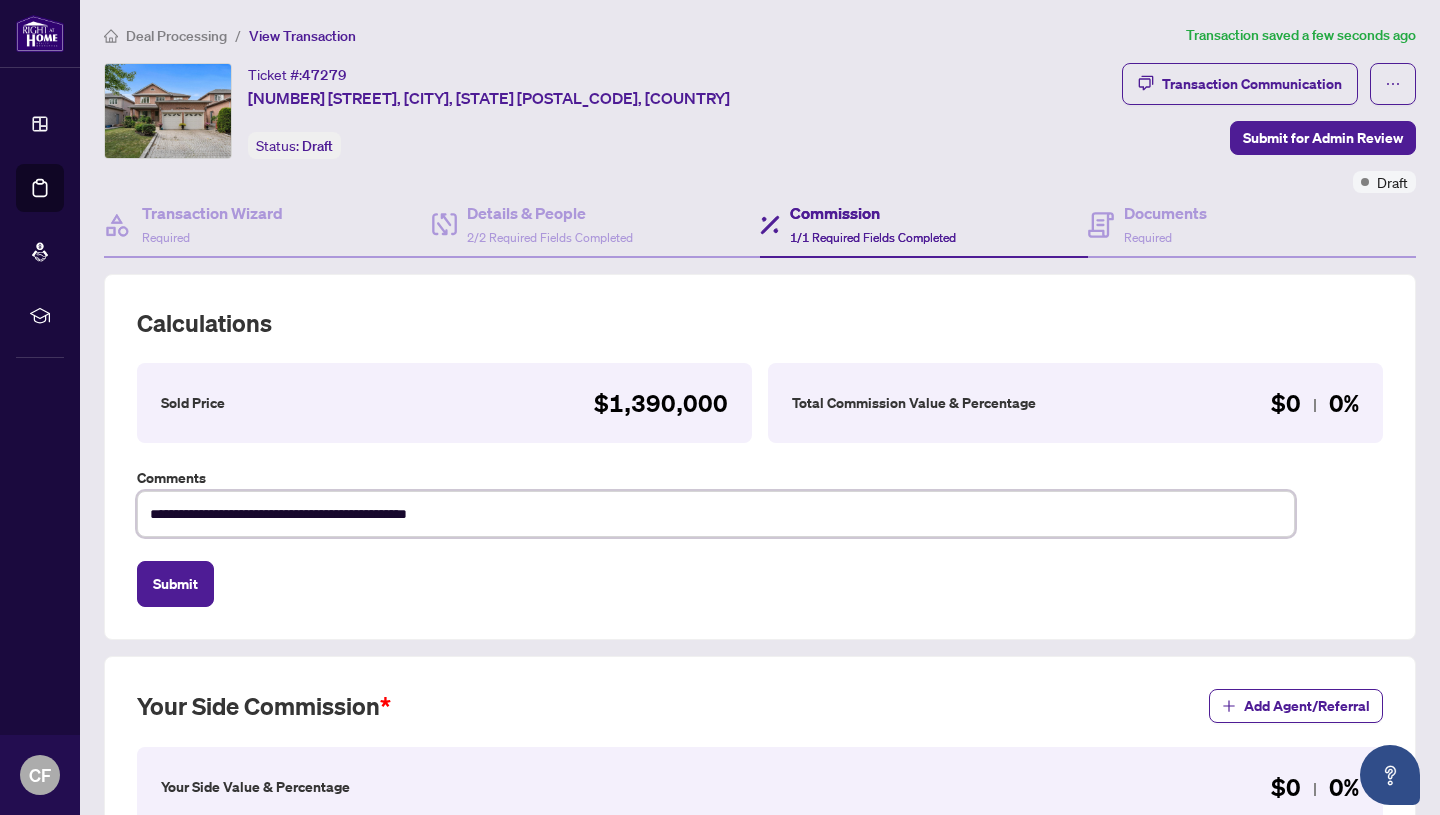 type on "**********" 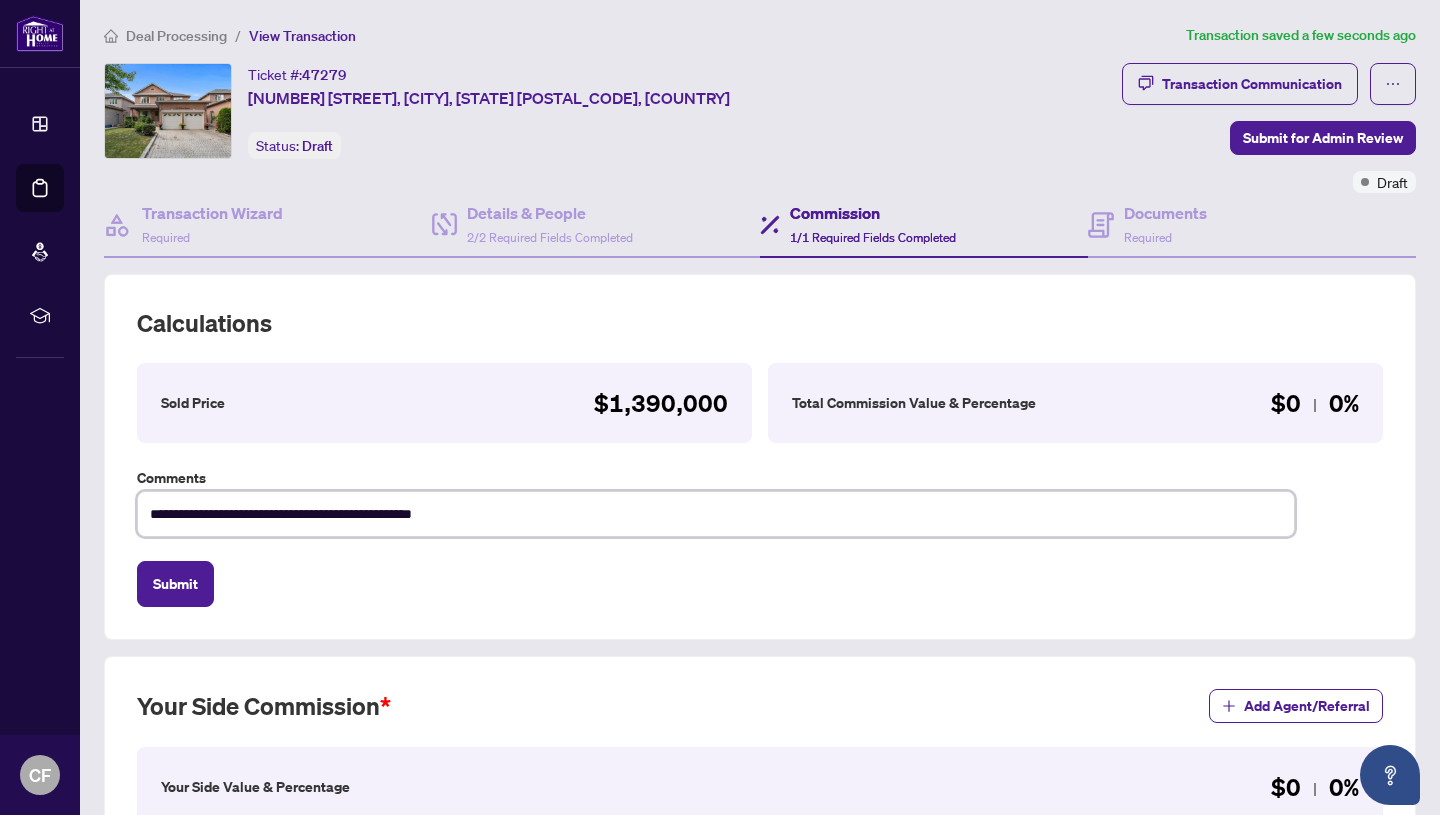 type on "**********" 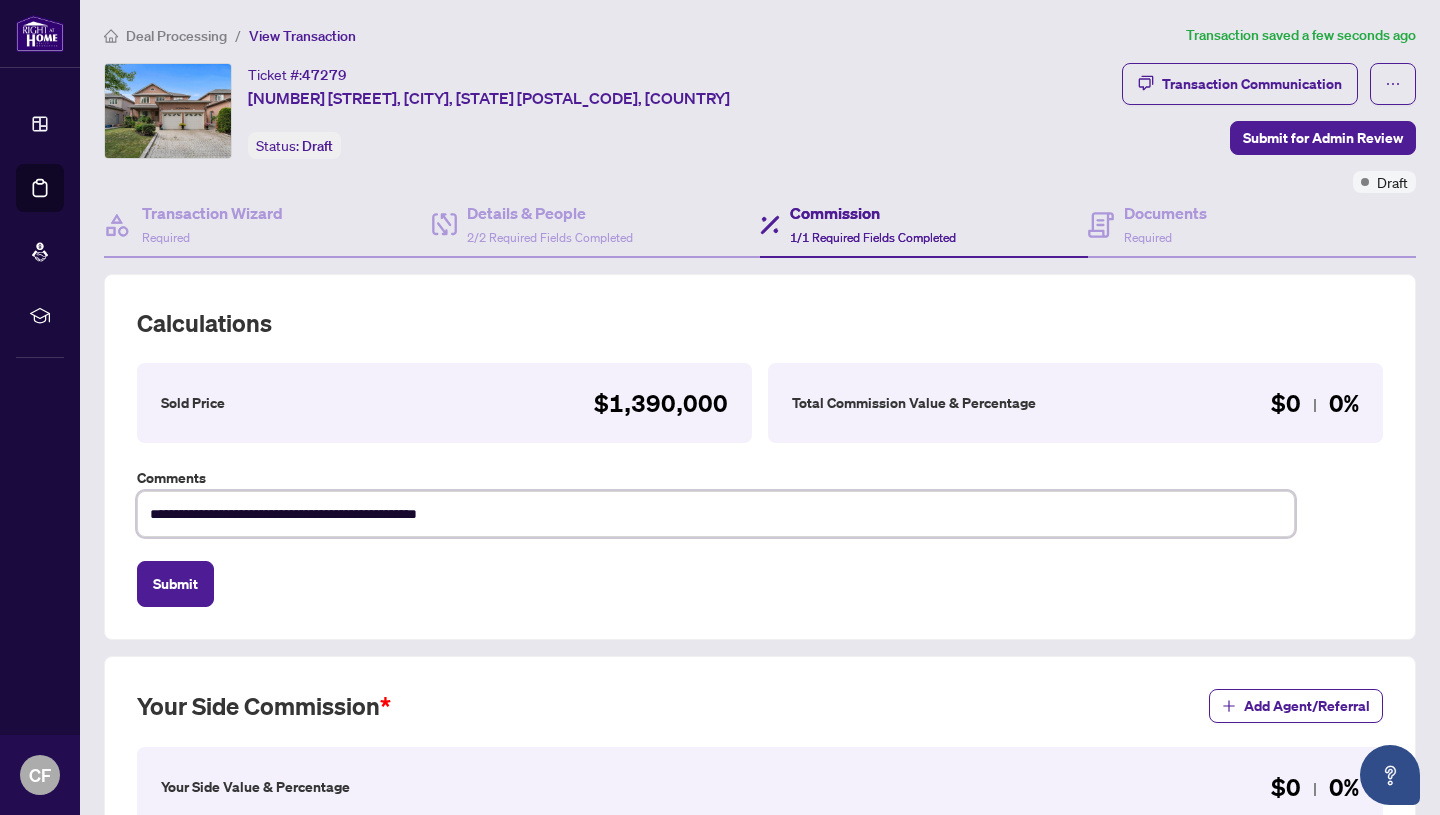 type on "**********" 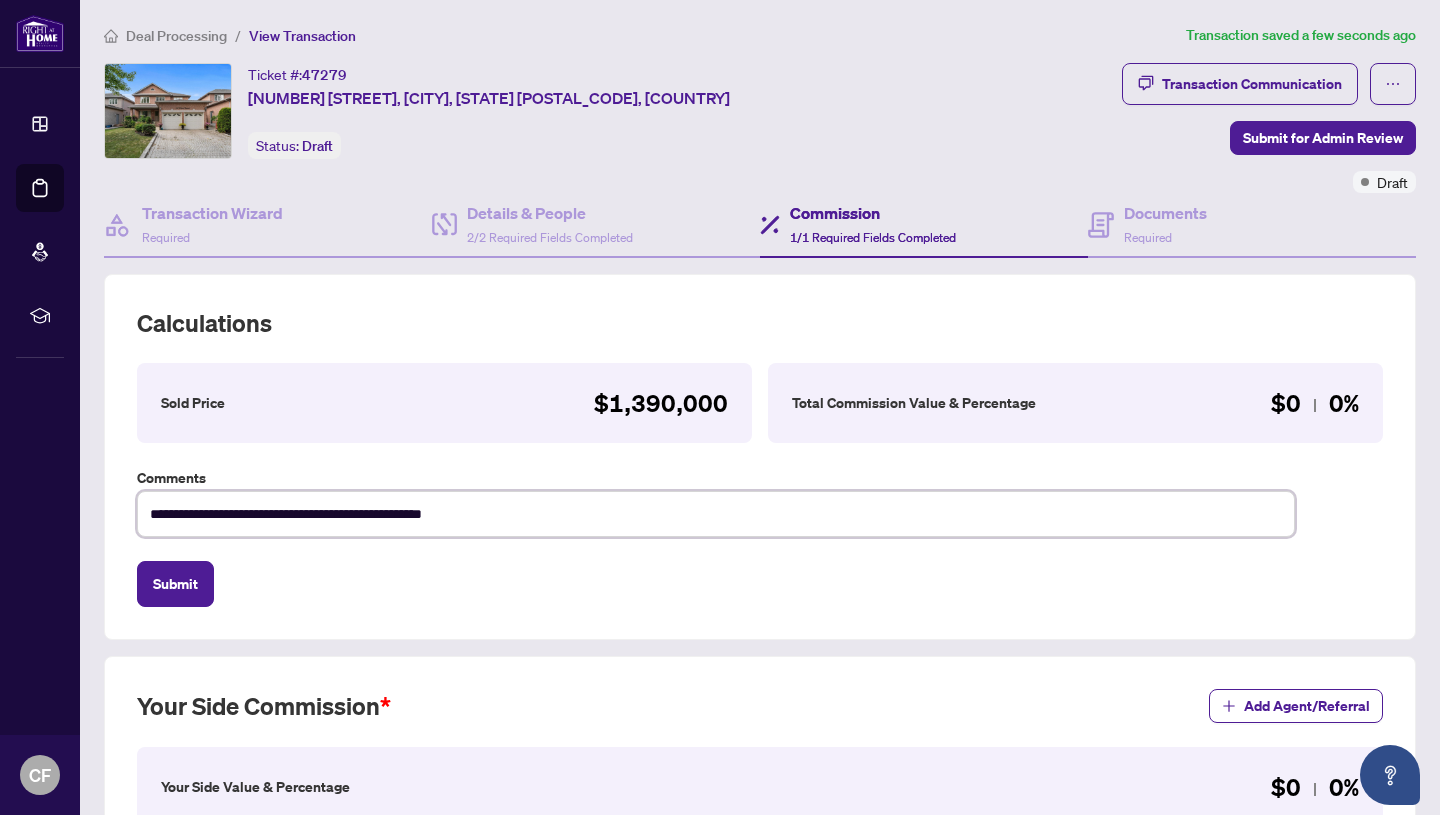 type on "**********" 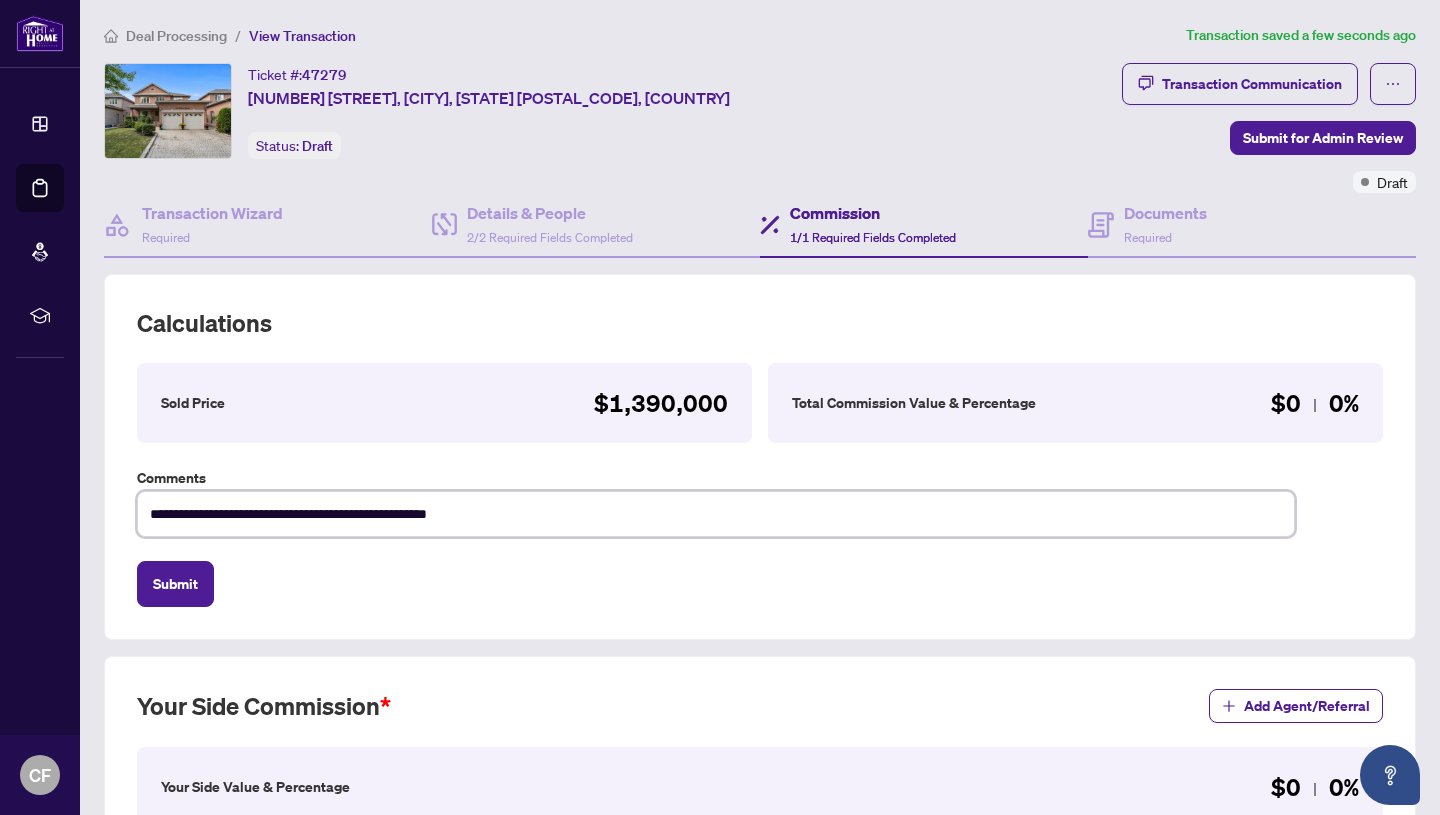 type on "**********" 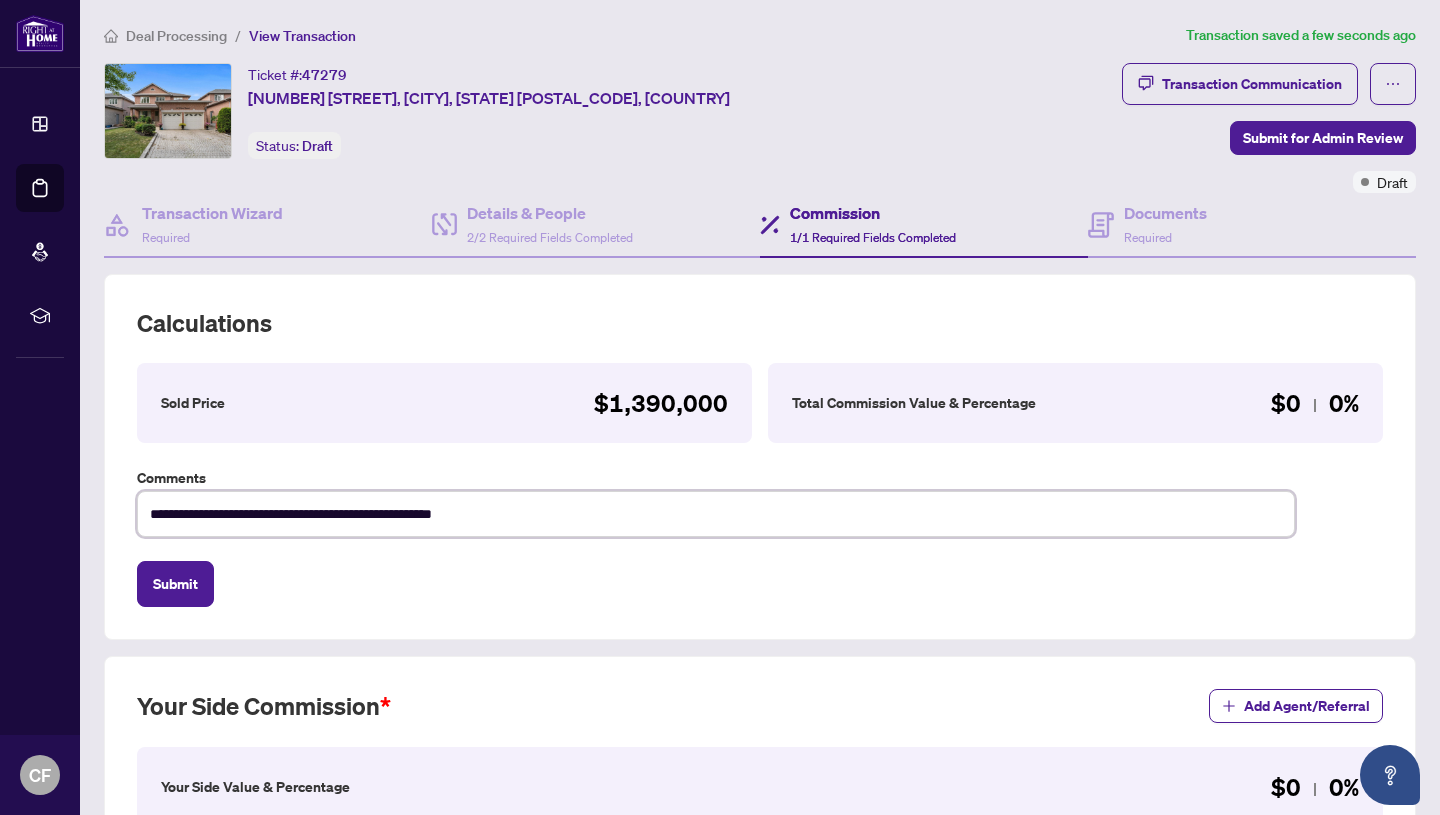 type on "**********" 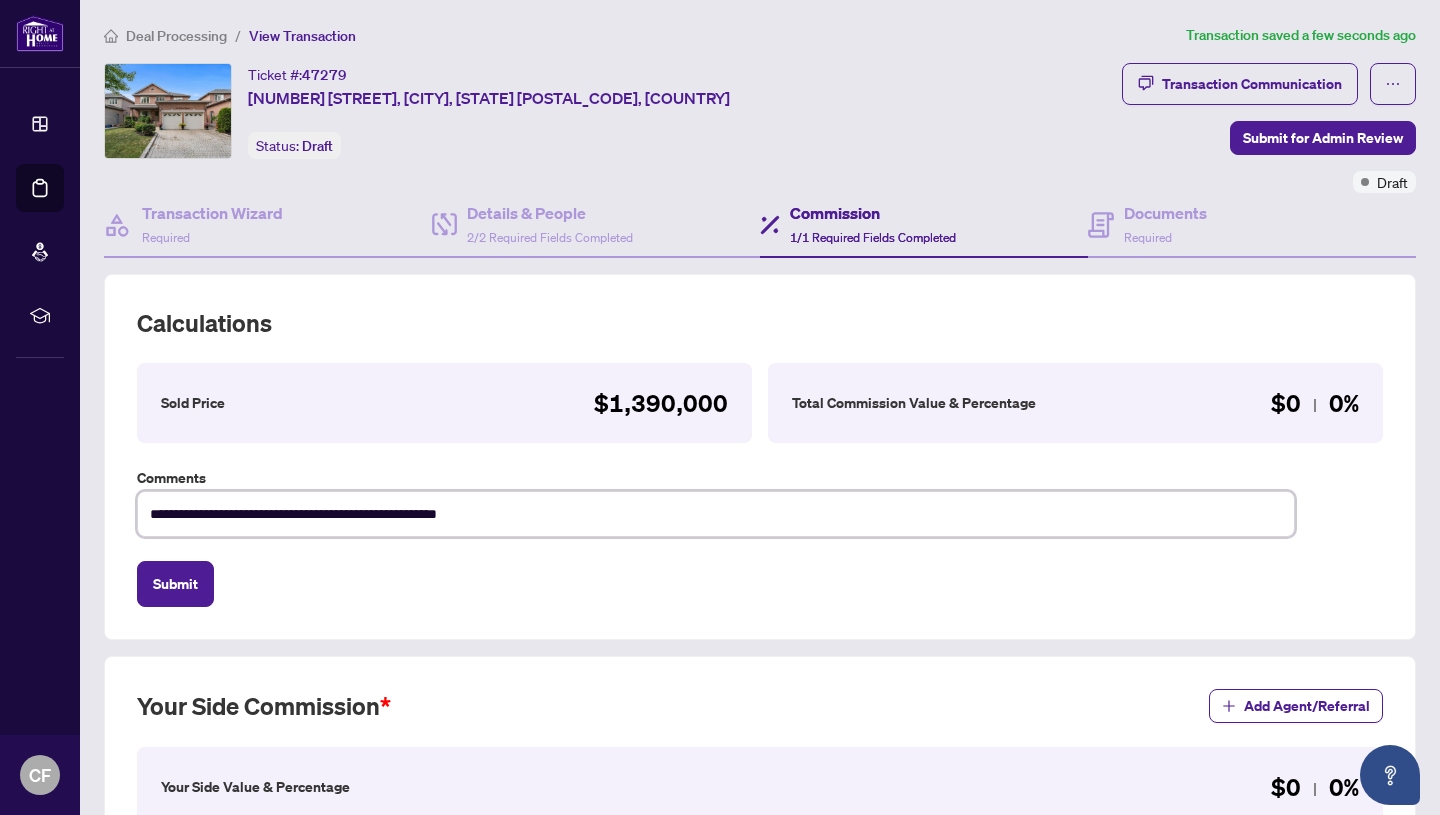 scroll, scrollTop: 71, scrollLeft: 0, axis: vertical 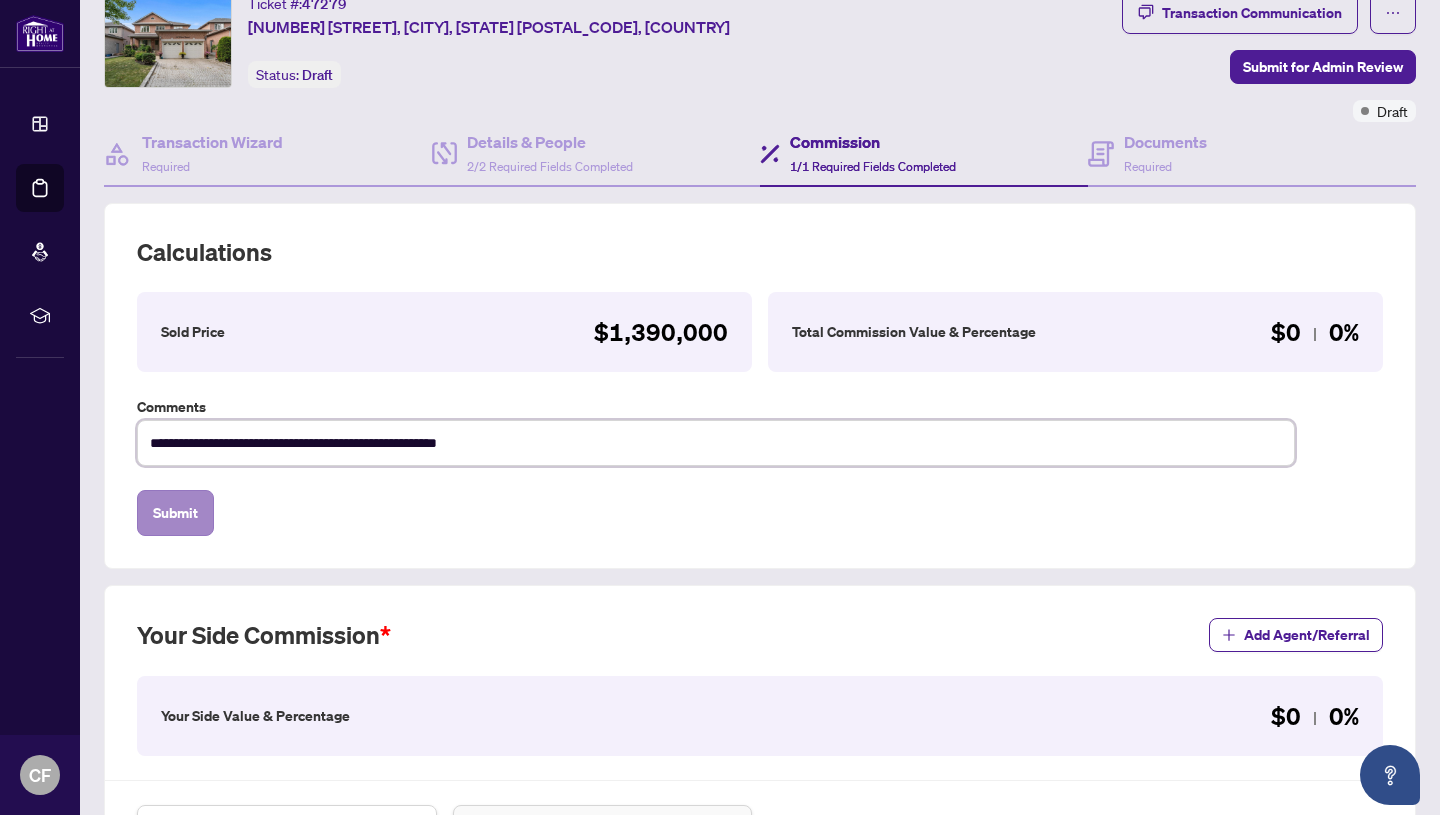 type on "**********" 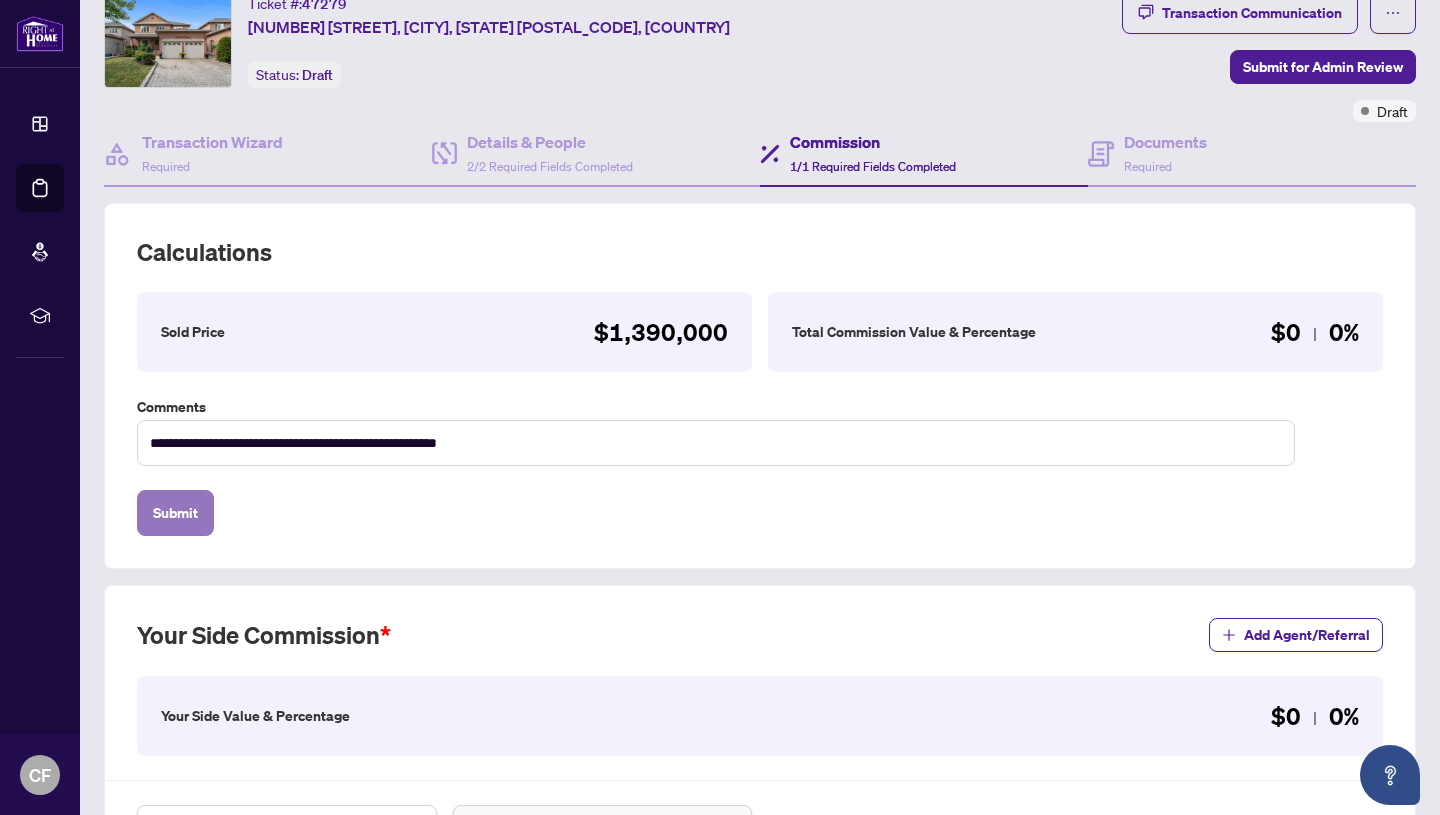 click on "Submit" at bounding box center (175, 513) 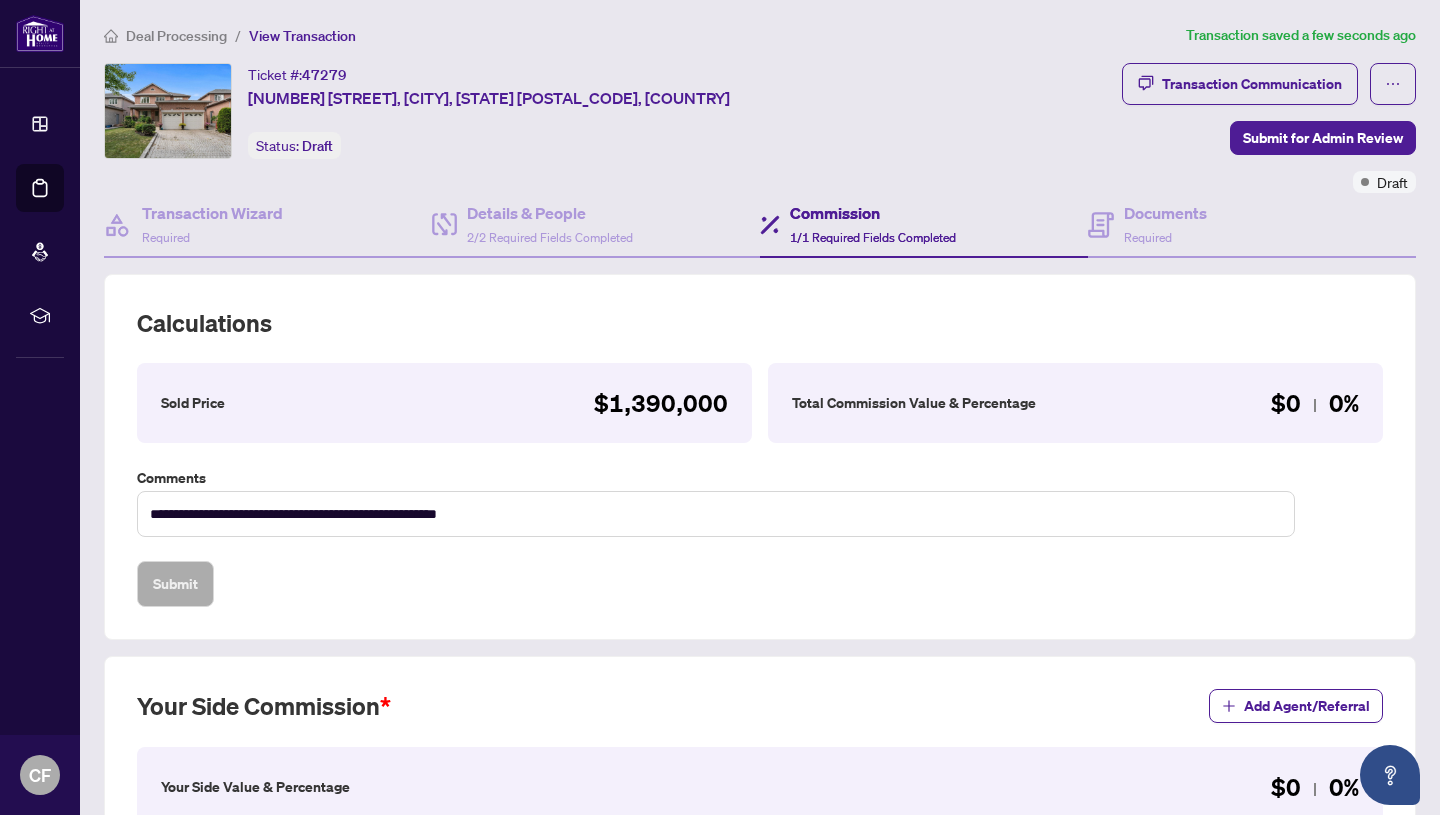 scroll, scrollTop: 421, scrollLeft: 0, axis: vertical 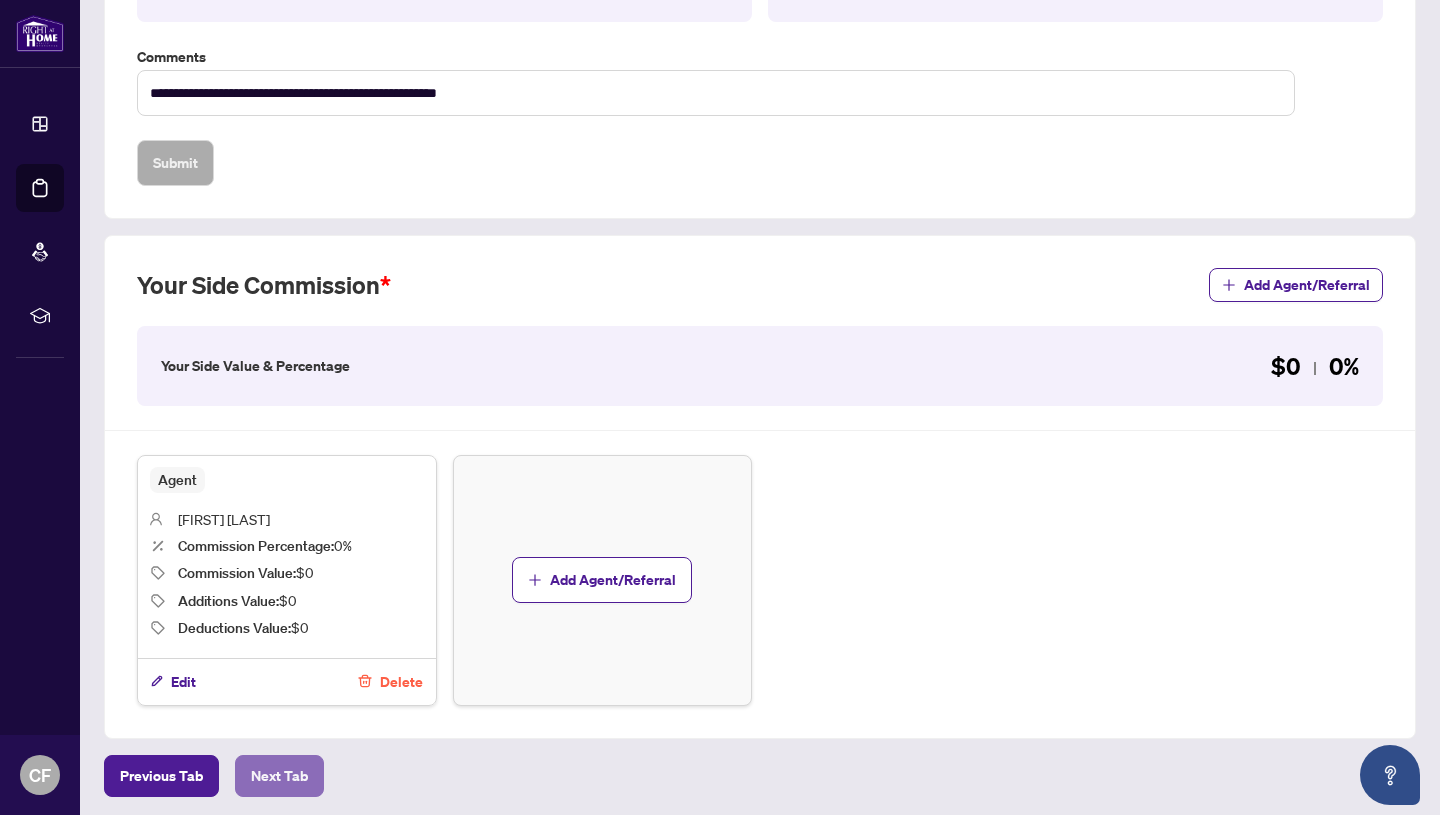 click on "Next Tab" at bounding box center (279, 776) 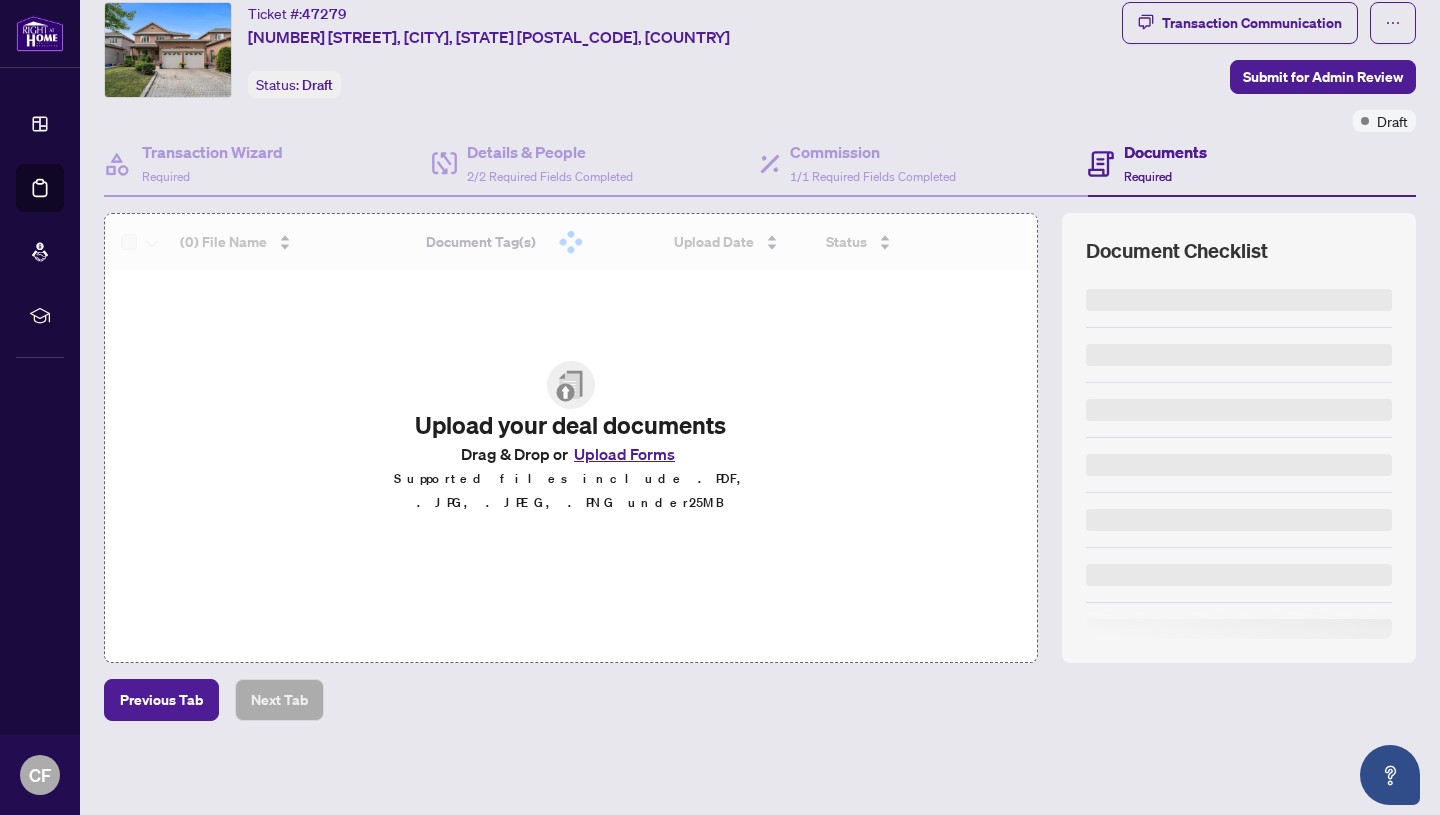 scroll, scrollTop: 0, scrollLeft: 0, axis: both 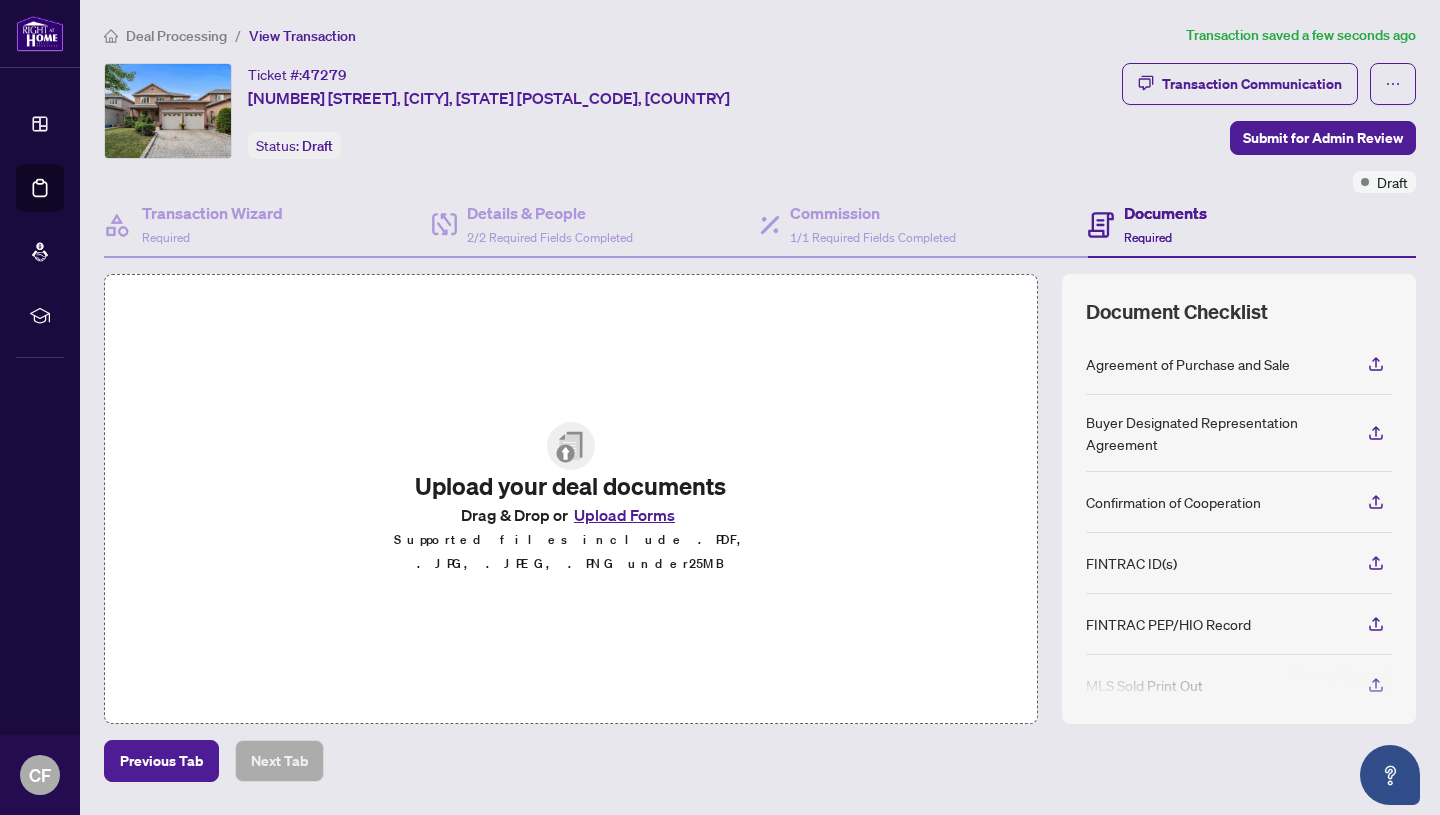 click on "Upload Forms" at bounding box center [624, 515] 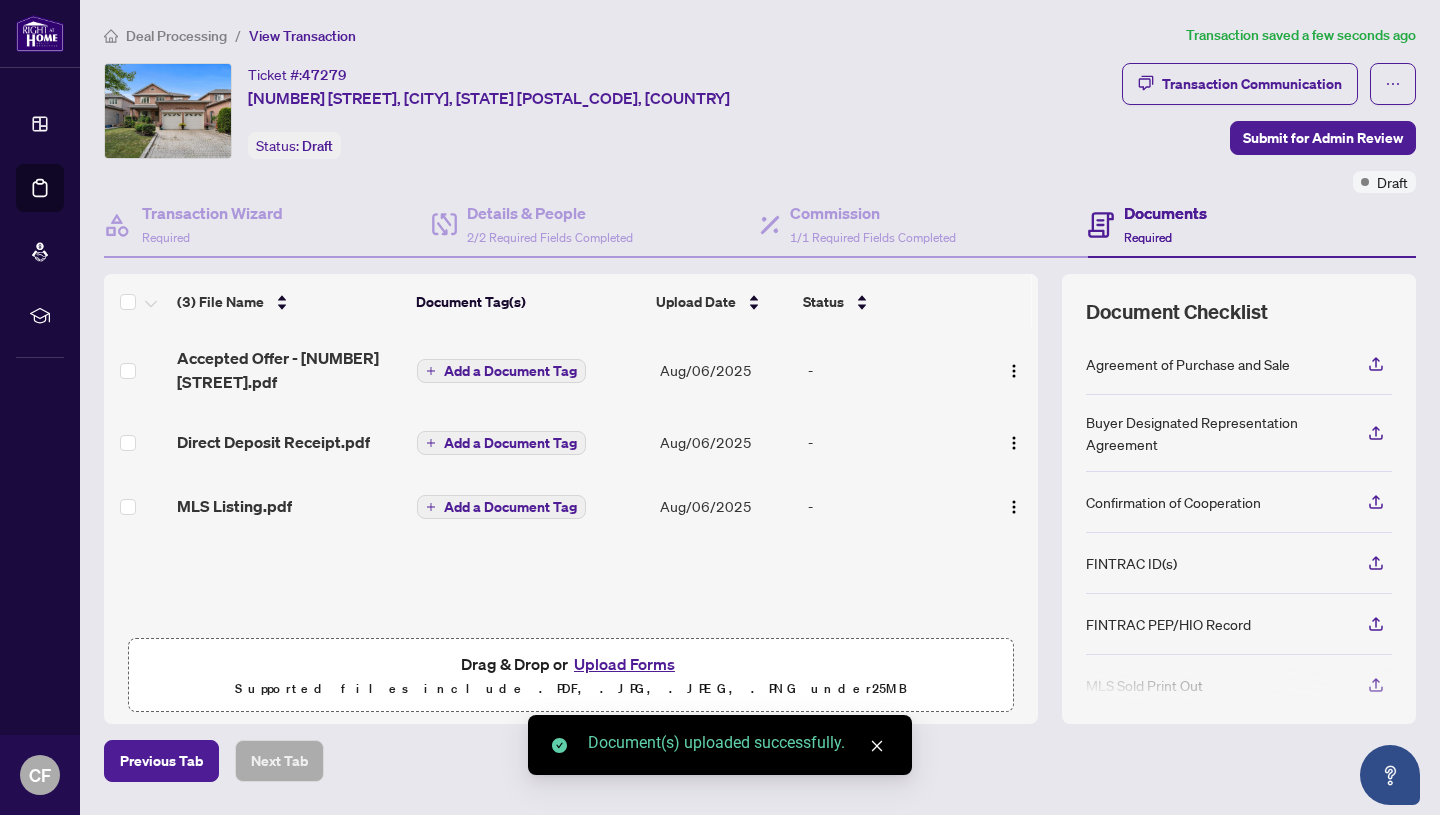 scroll, scrollTop: 60, scrollLeft: 0, axis: vertical 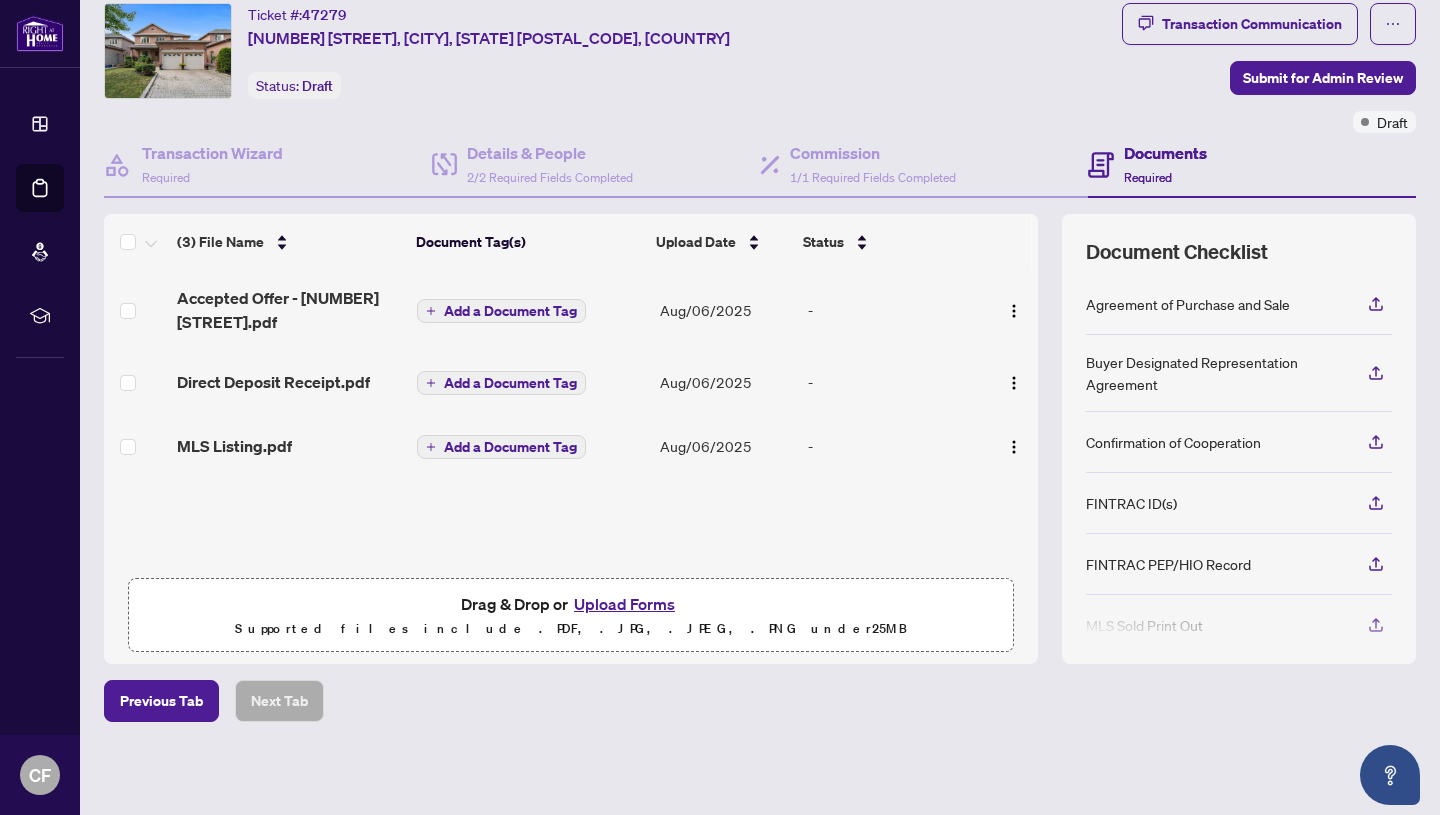 click on "Upload Forms" at bounding box center [624, 604] 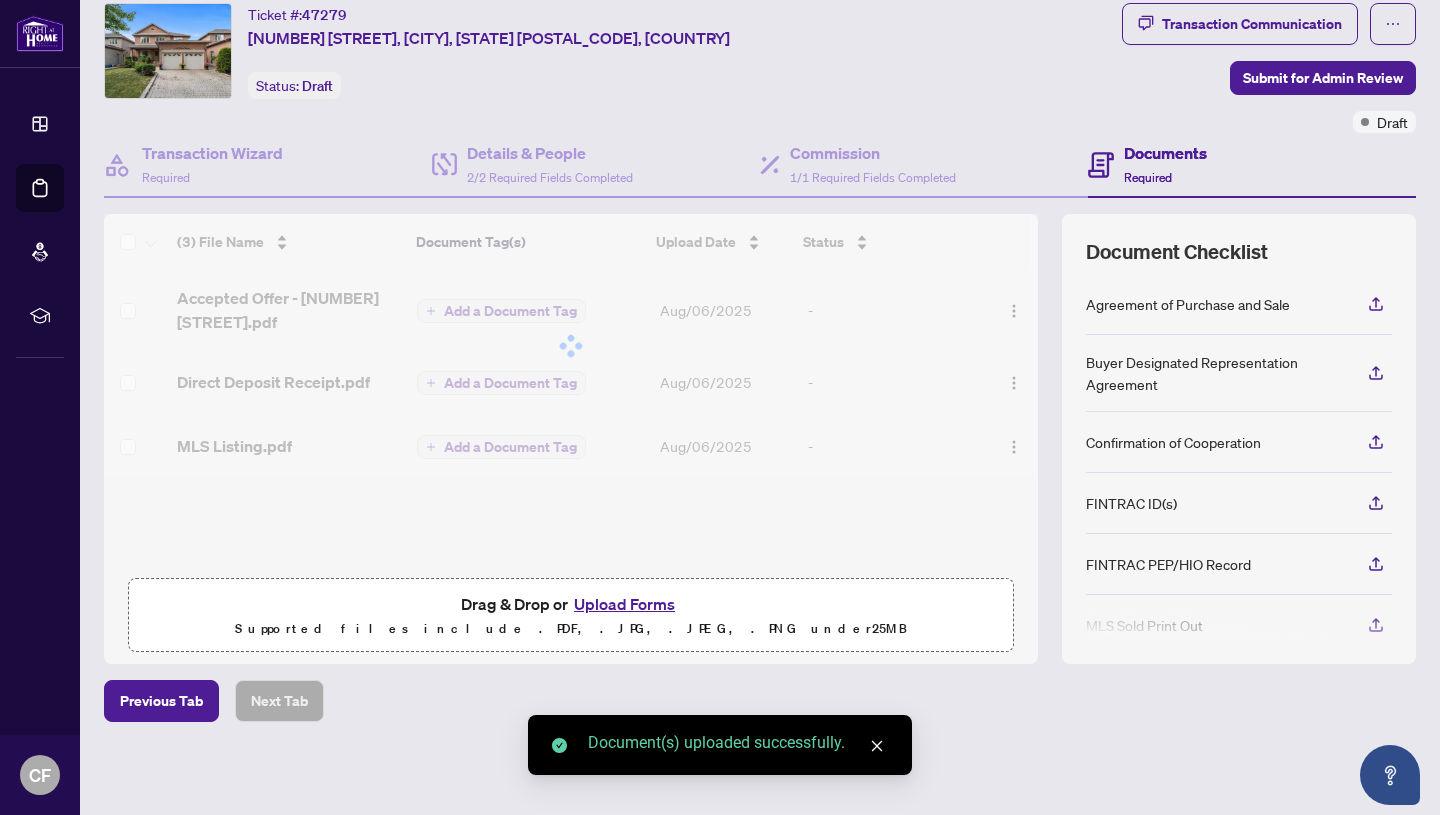 scroll, scrollTop: 112, scrollLeft: 0, axis: vertical 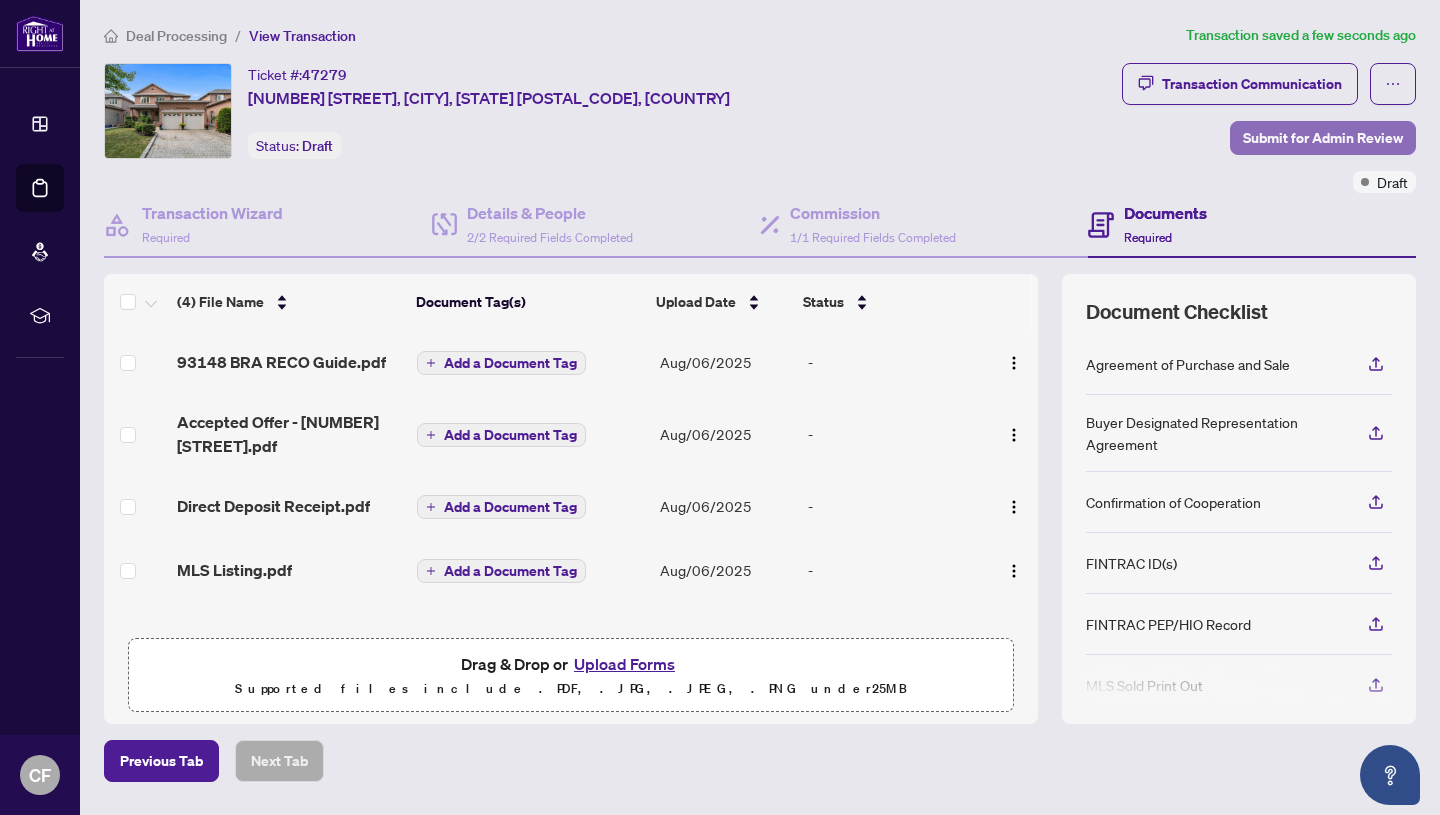 click on "Submit for Admin Review" at bounding box center (1323, 138) 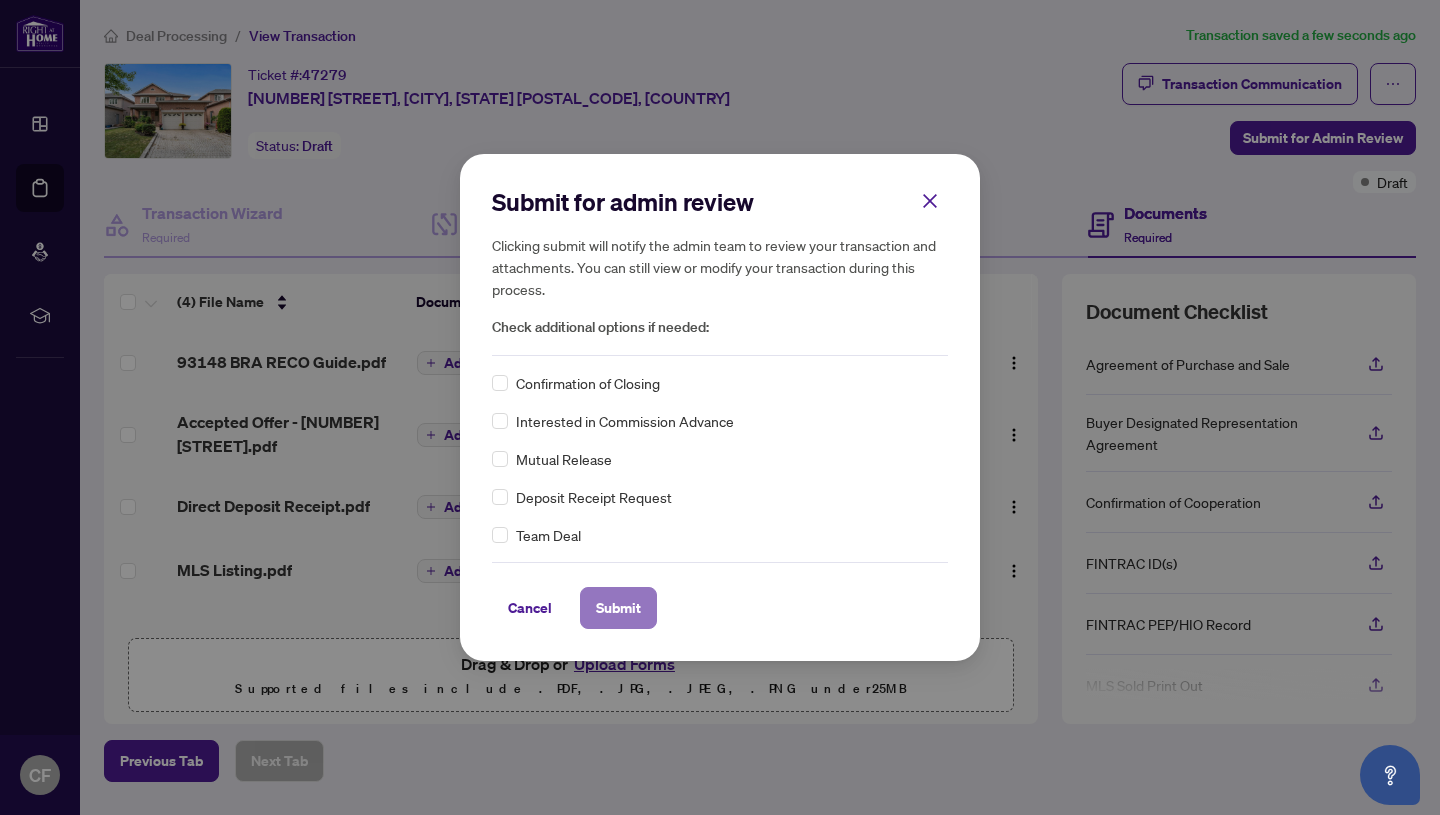 click on "Submit" at bounding box center [618, 608] 